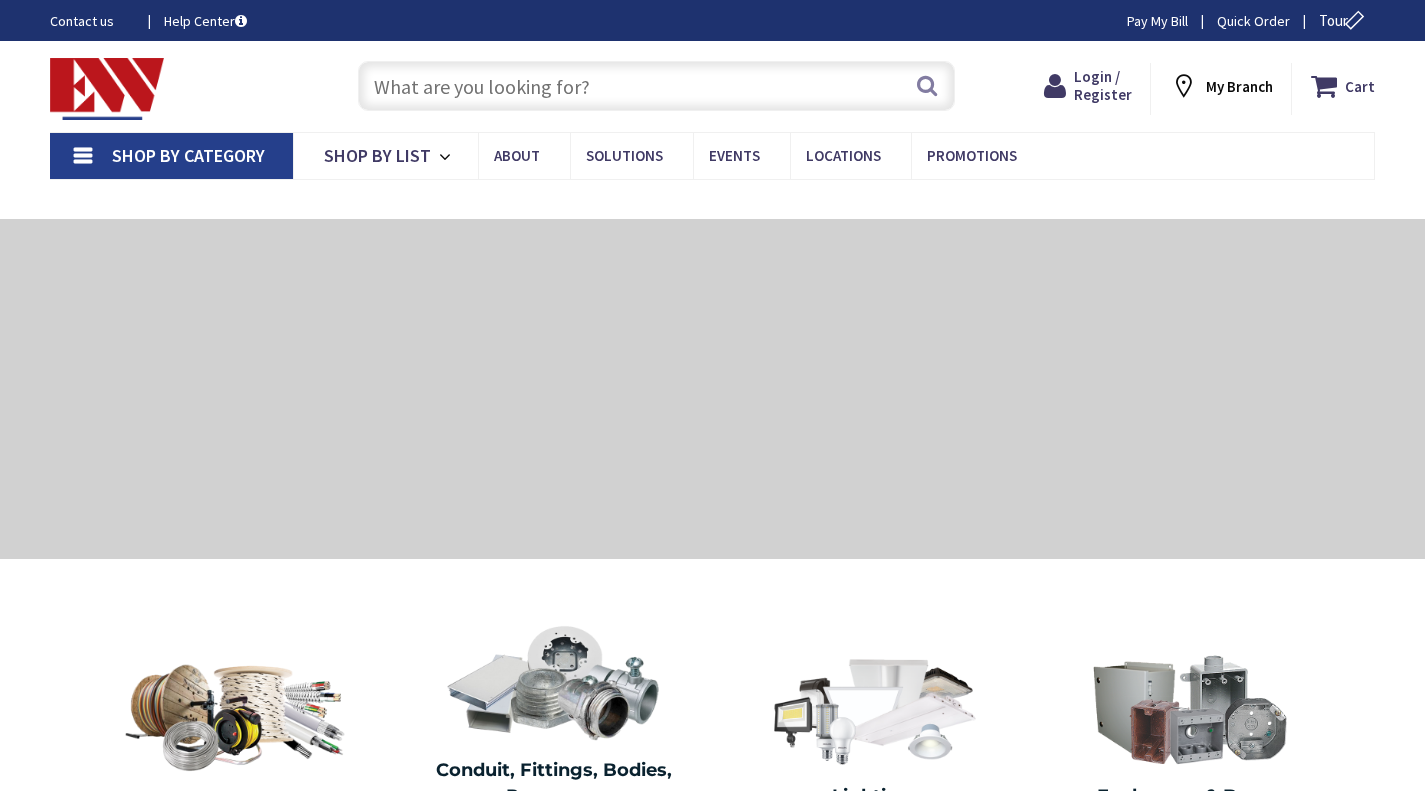 scroll, scrollTop: 0, scrollLeft: 0, axis: both 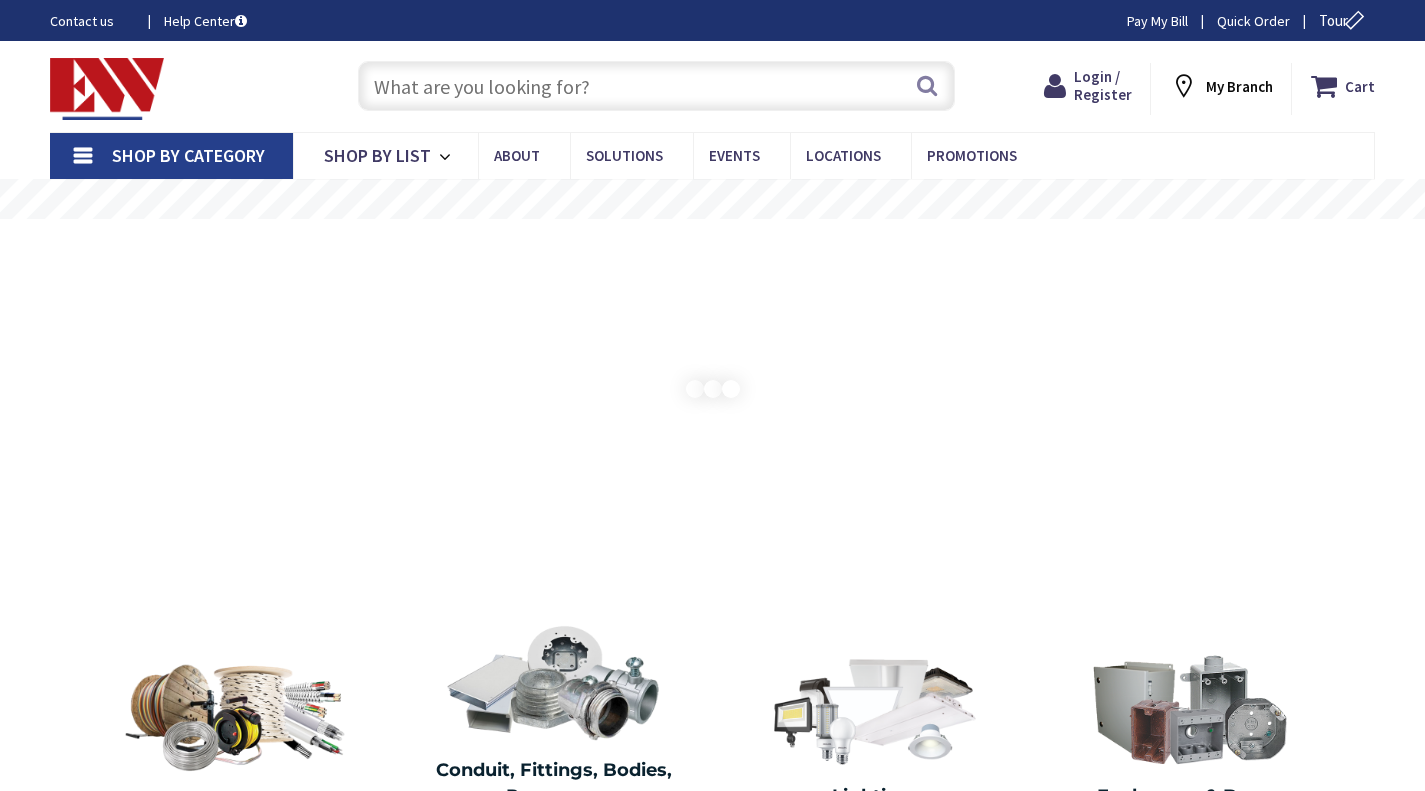 click at bounding box center (656, 86) 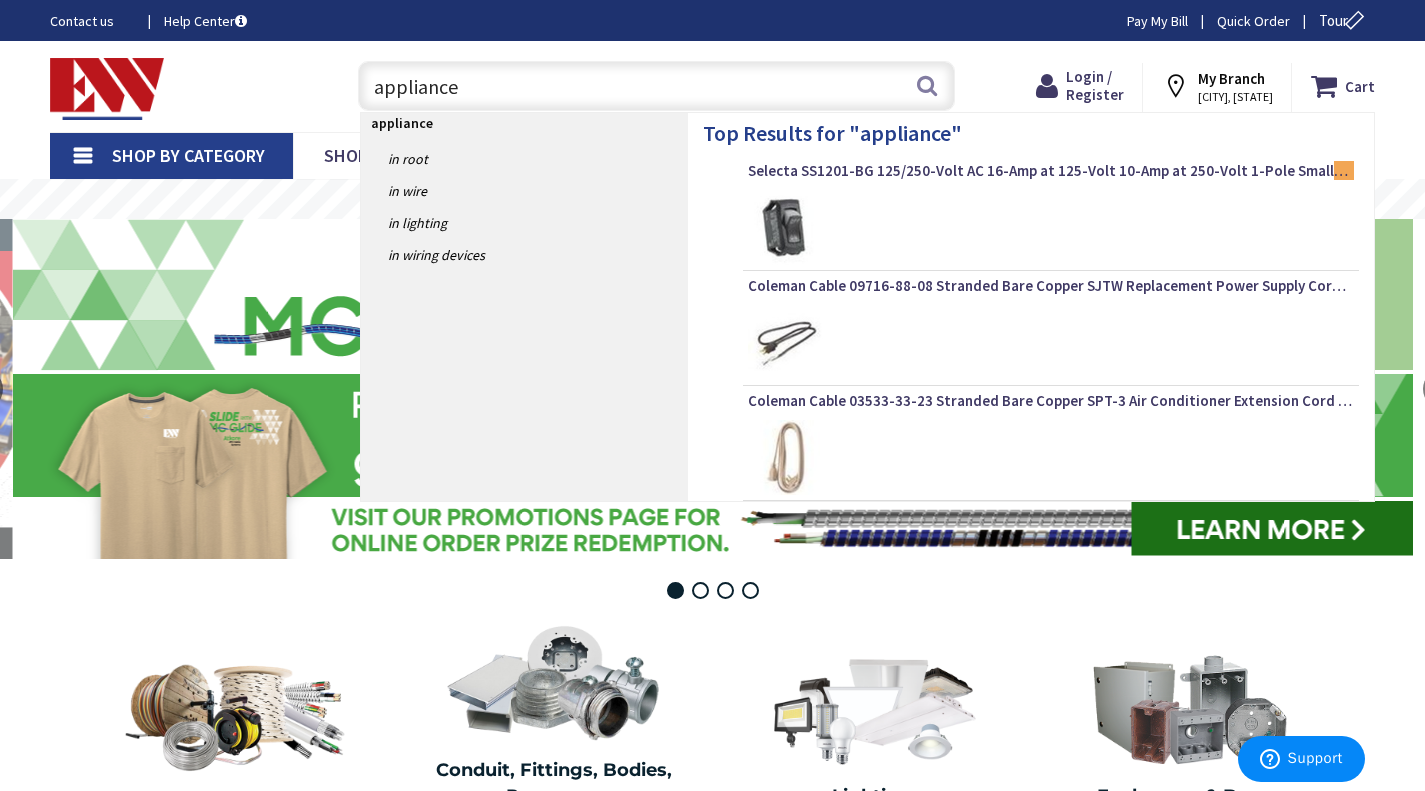 scroll, scrollTop: 0, scrollLeft: 0, axis: both 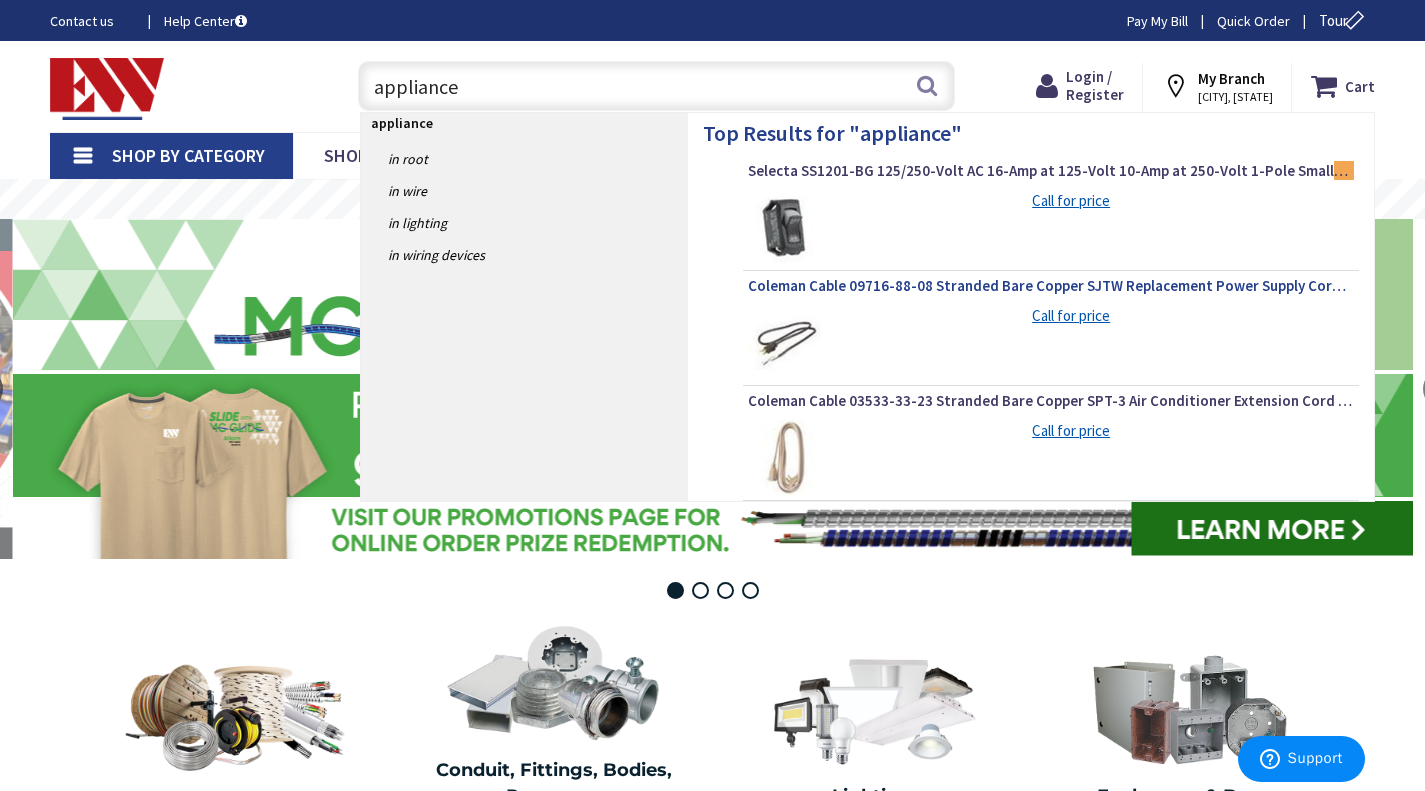 type on "appliance" 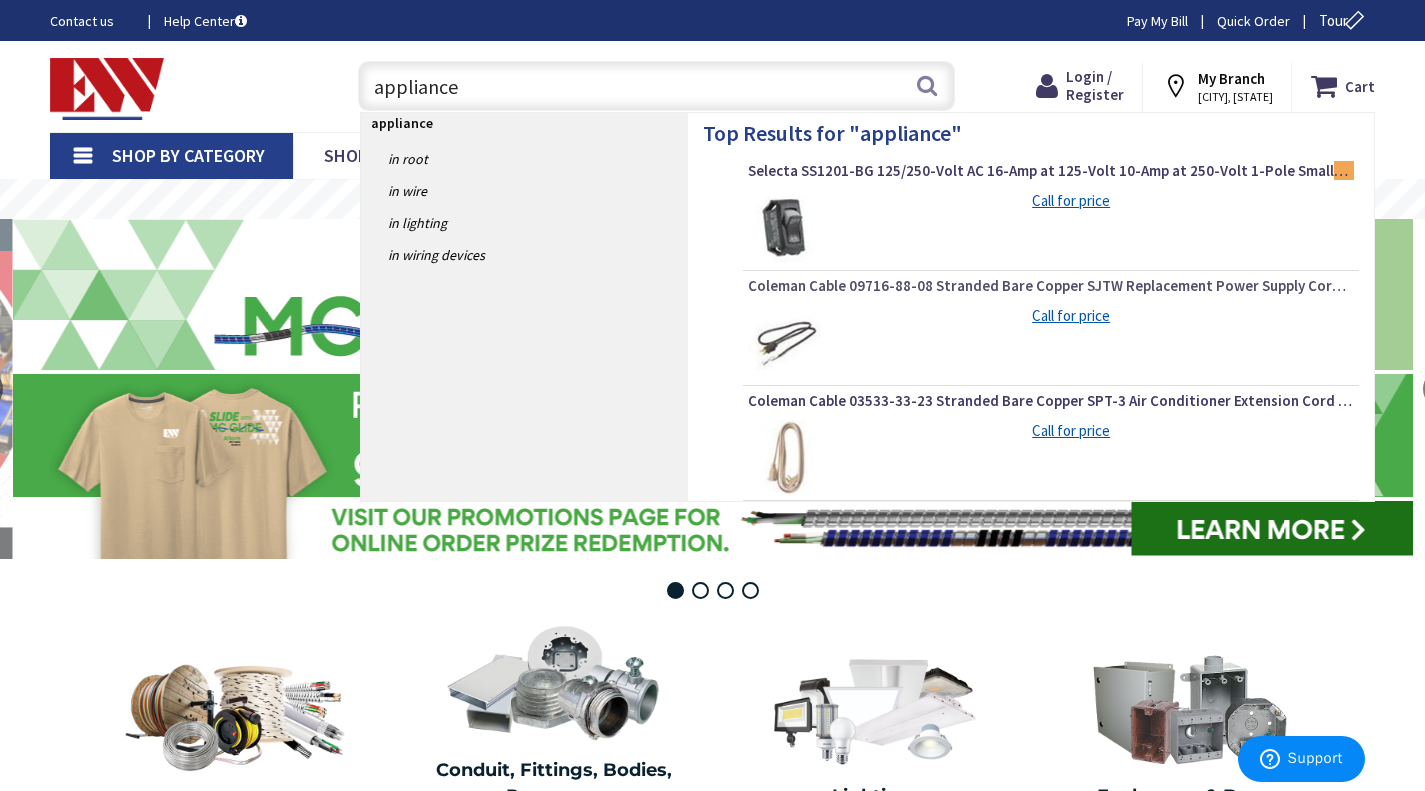 click on "Coleman Cable 09716-88-08 Stranded Bare Copper SJTW Replacement Power Supply Cord 14/3 6-ft Black" at bounding box center [1051, 286] 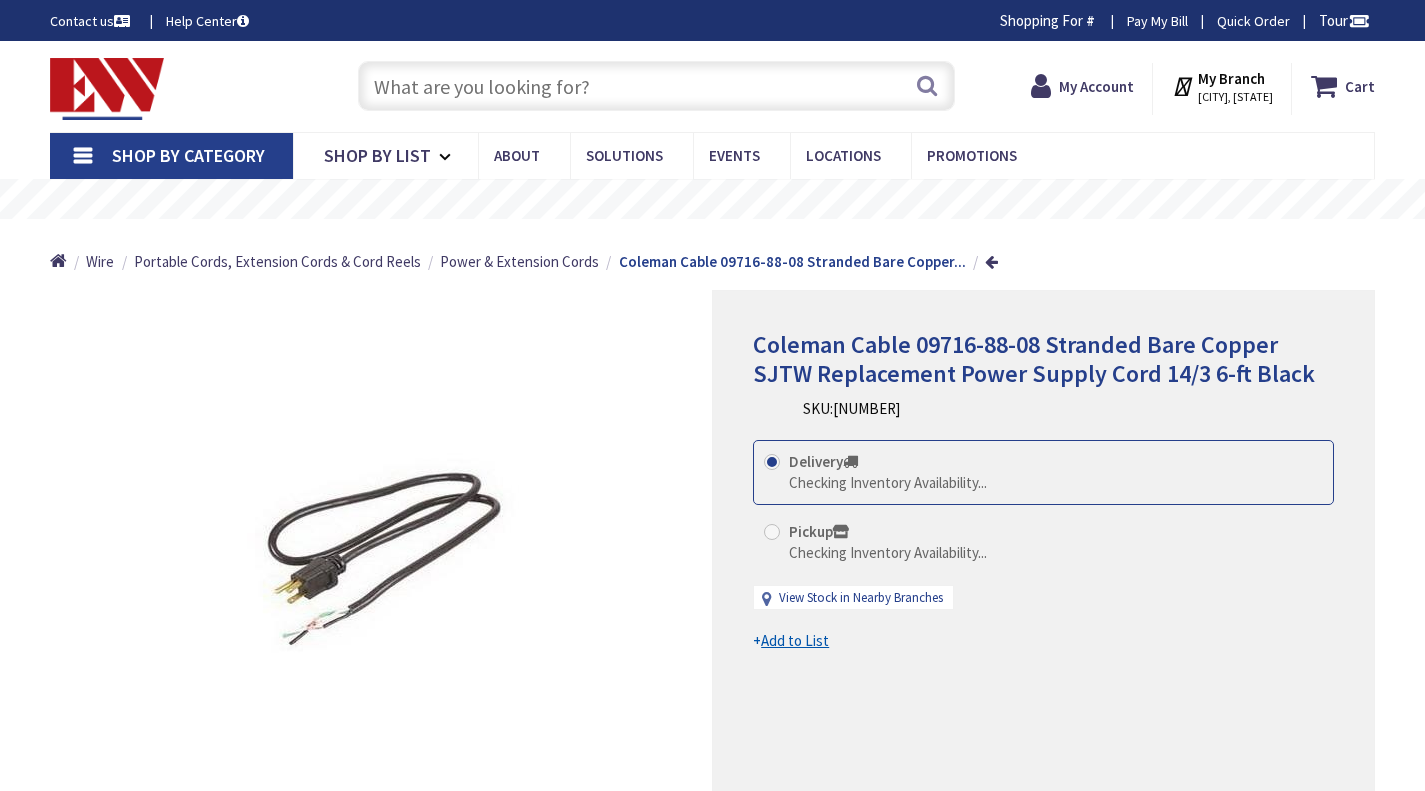 scroll, scrollTop: 0, scrollLeft: 0, axis: both 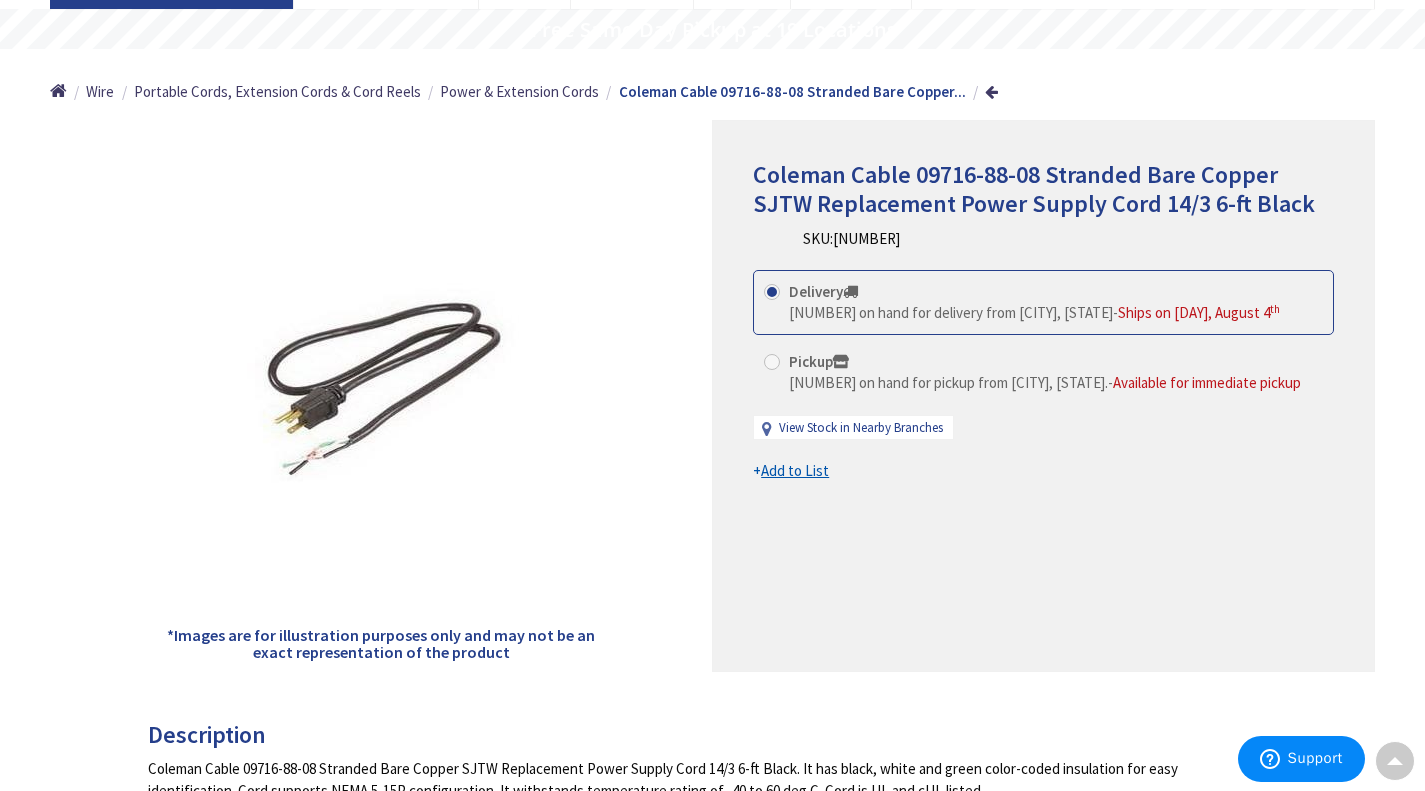 click on "643 on hand for delivery from Middletown, CT" at bounding box center (951, 312) 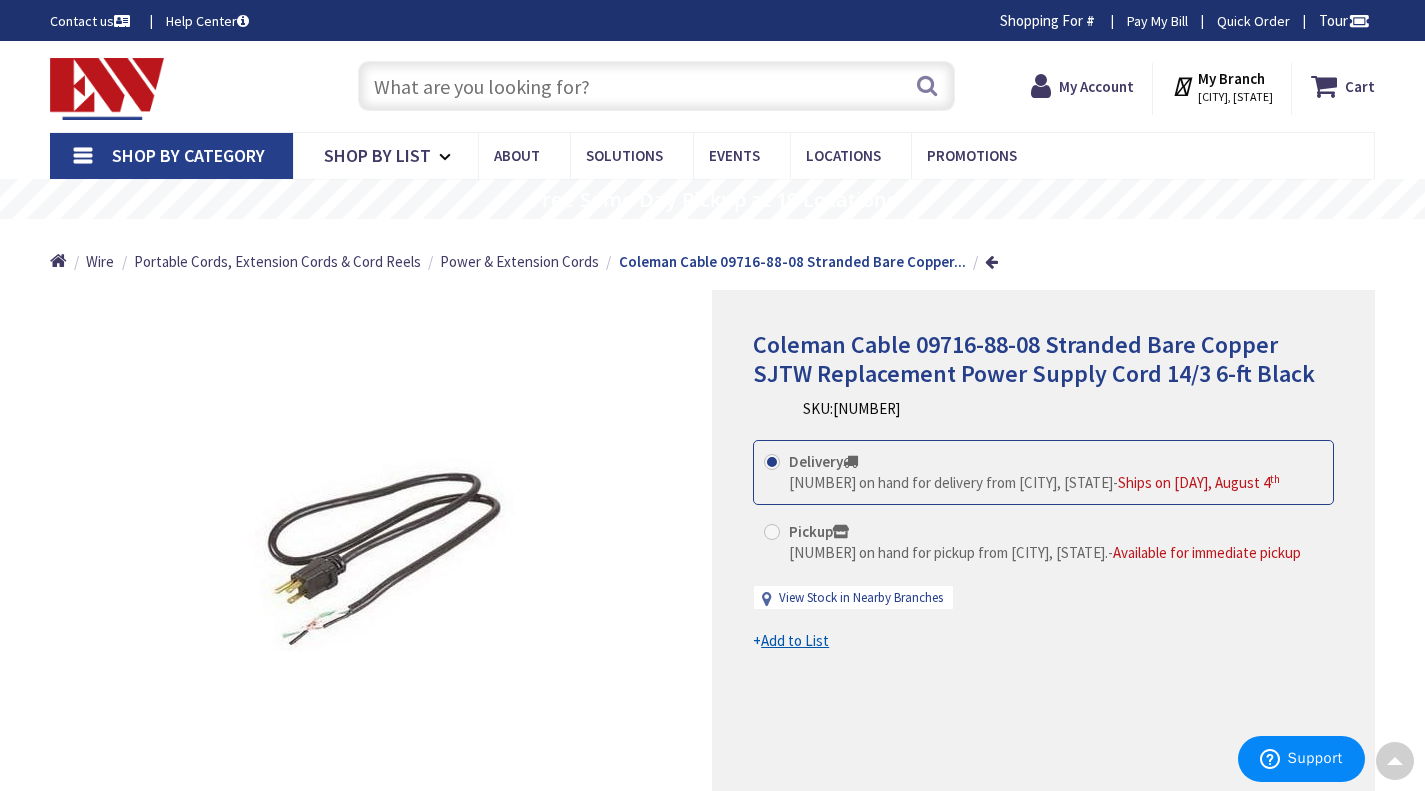 scroll, scrollTop: 0, scrollLeft: 0, axis: both 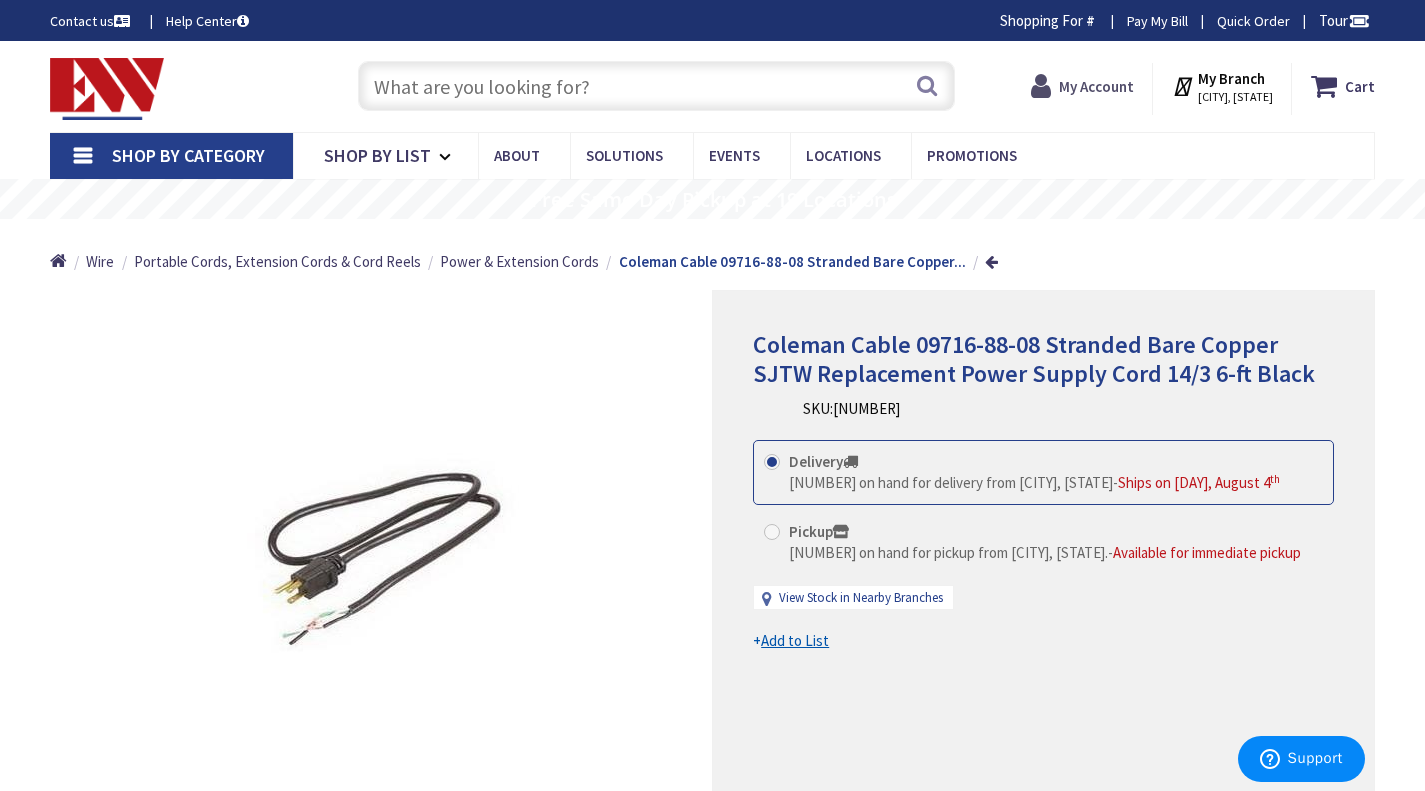 click on "My Account" at bounding box center [1096, 86] 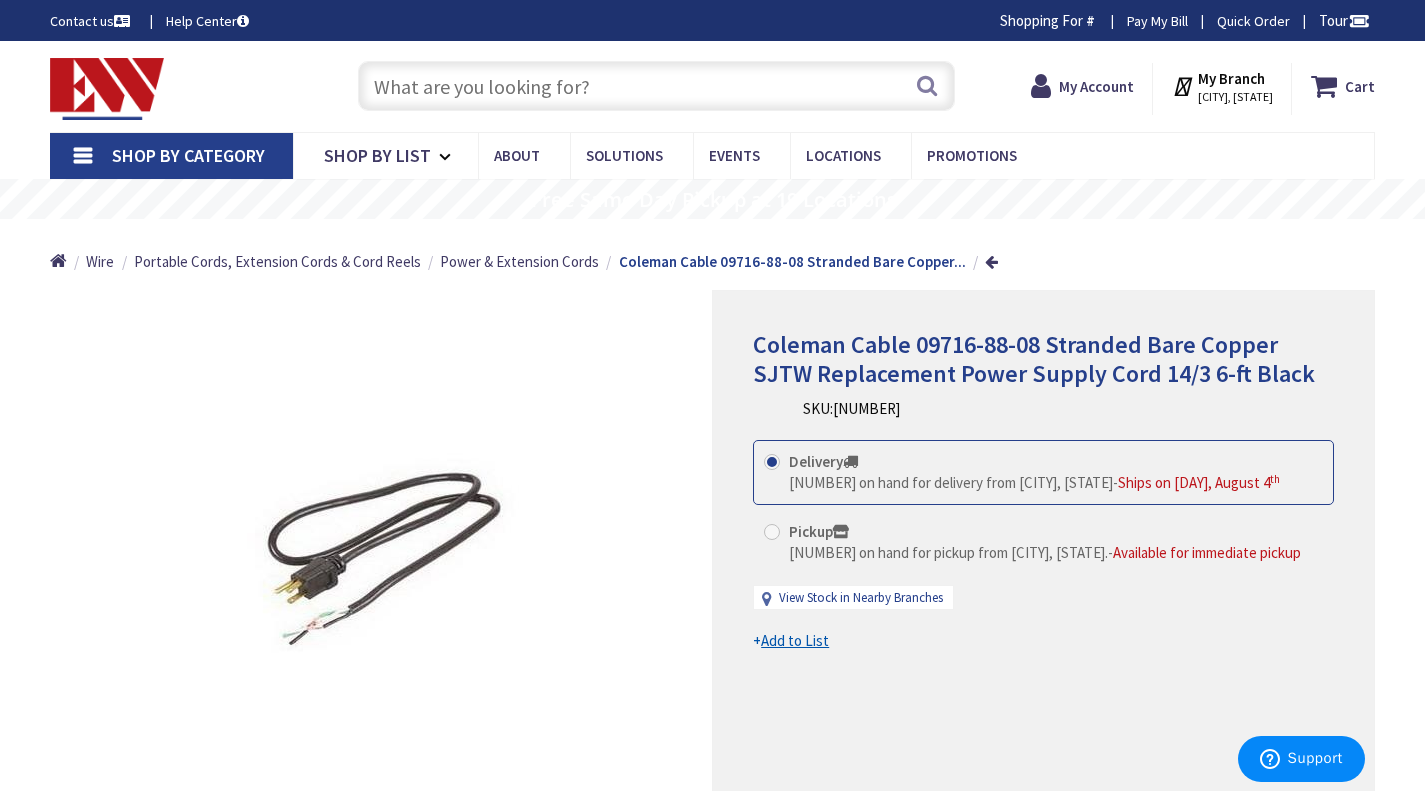 click on "MIDDLETOWN, [STATE]" at bounding box center [1235, 97] 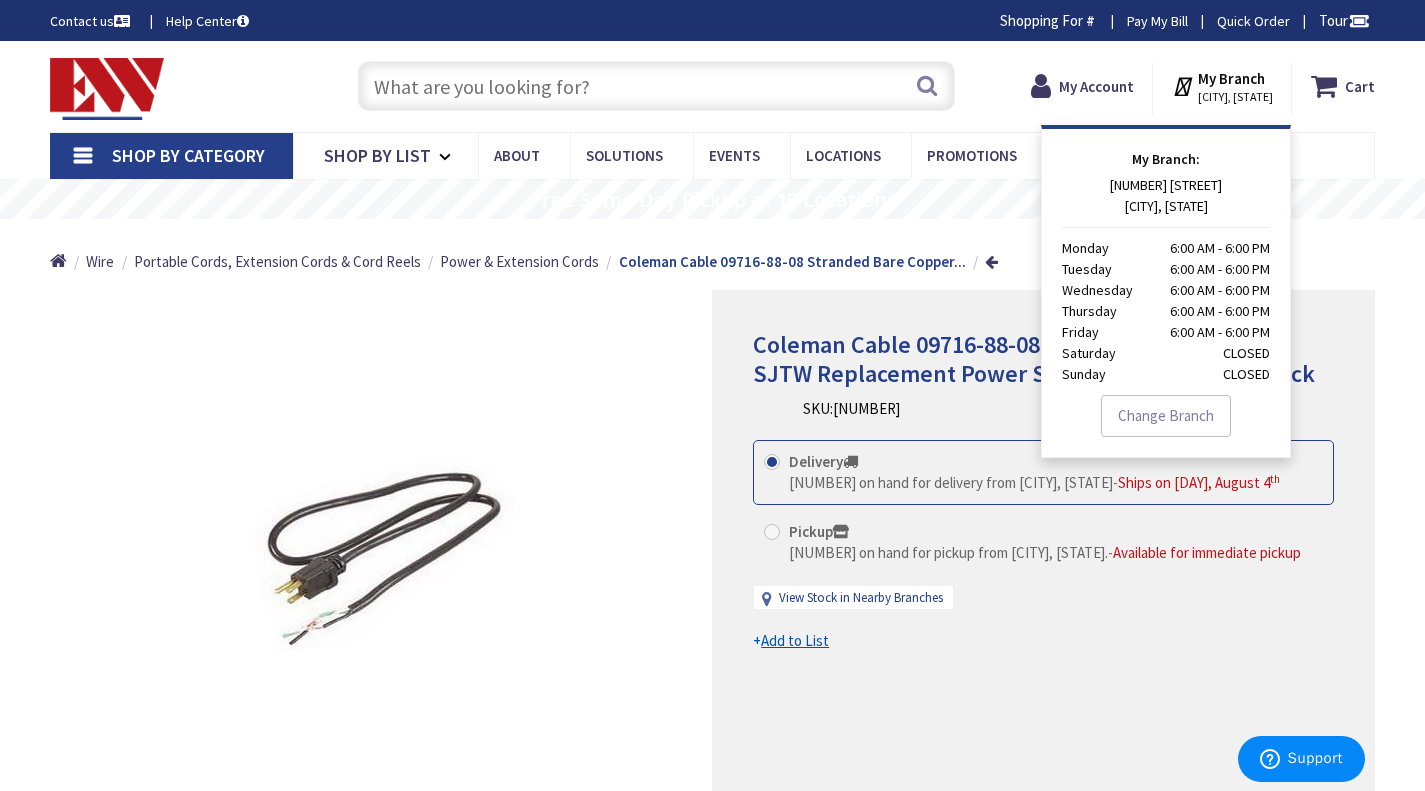 click on "MIDDLETOWN, [STATE]" at bounding box center [1235, 97] 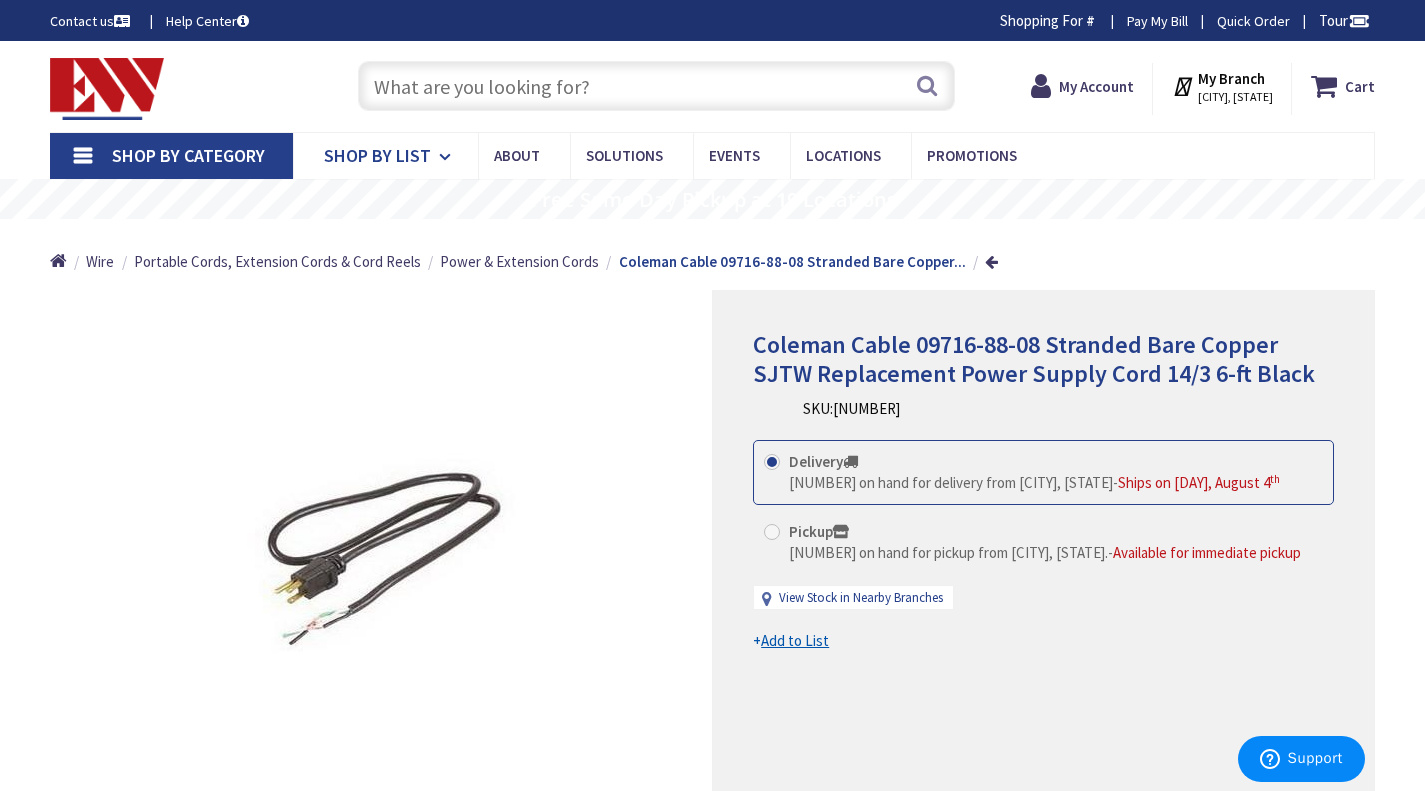 click on "Shop By List" at bounding box center (377, 155) 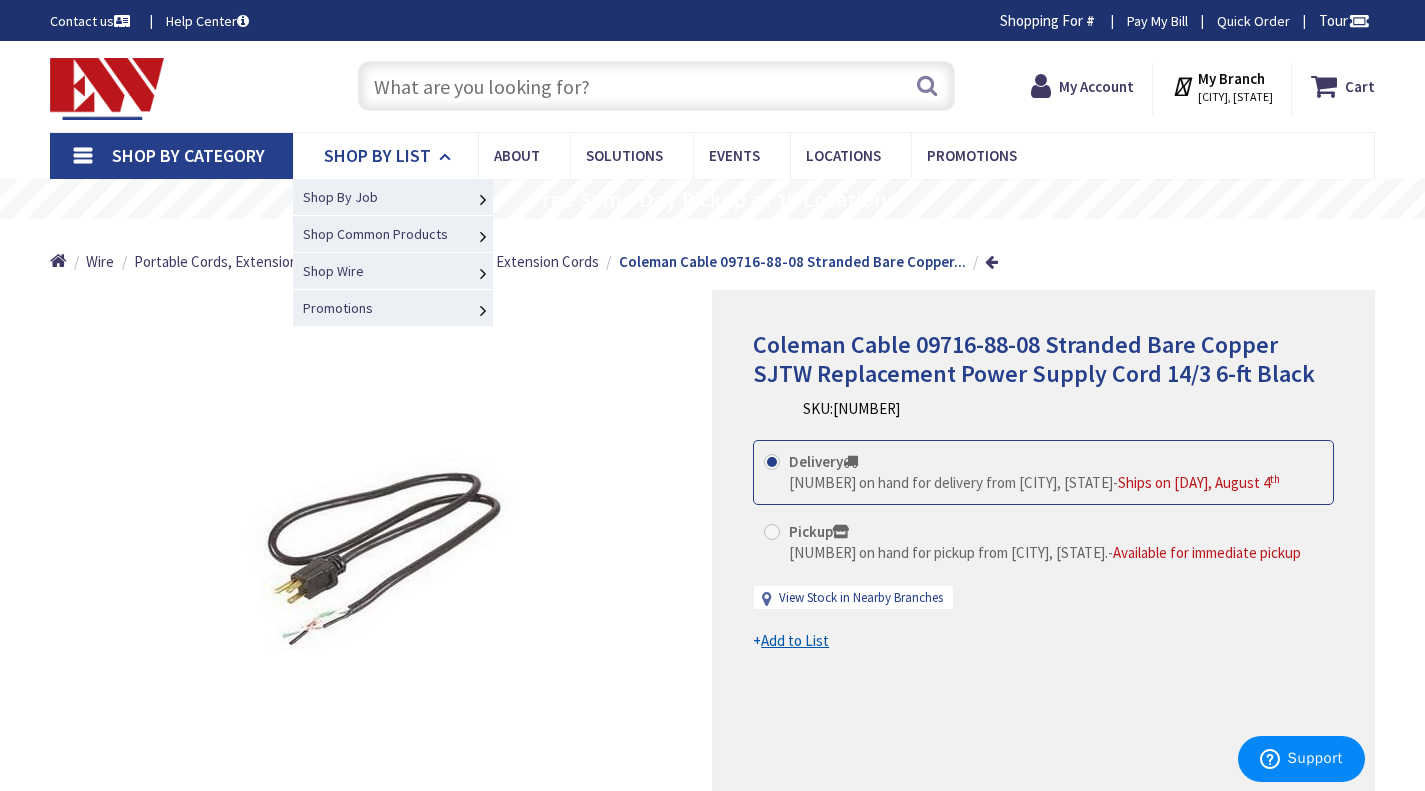 click on "Shop By List" at bounding box center (377, 155) 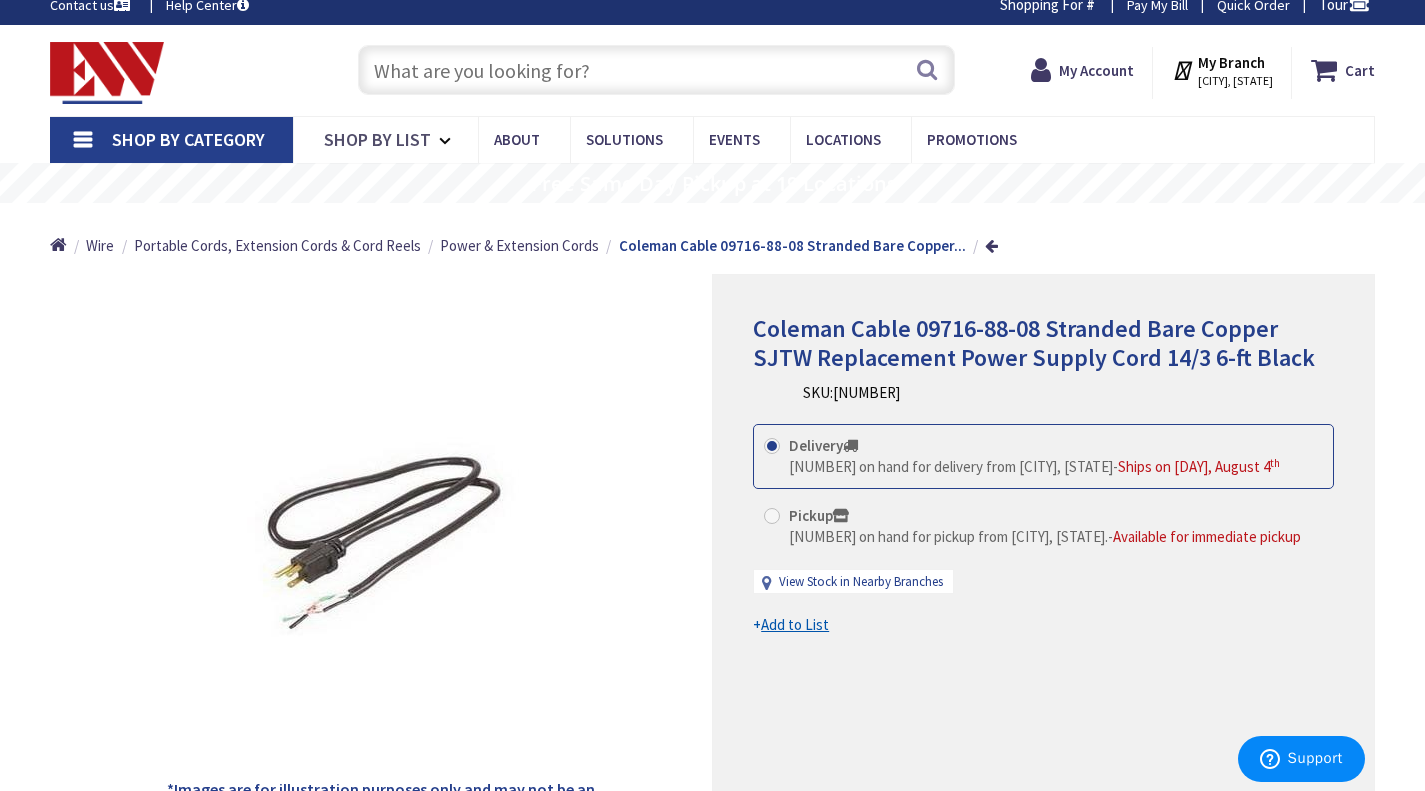 scroll, scrollTop: 0, scrollLeft: 0, axis: both 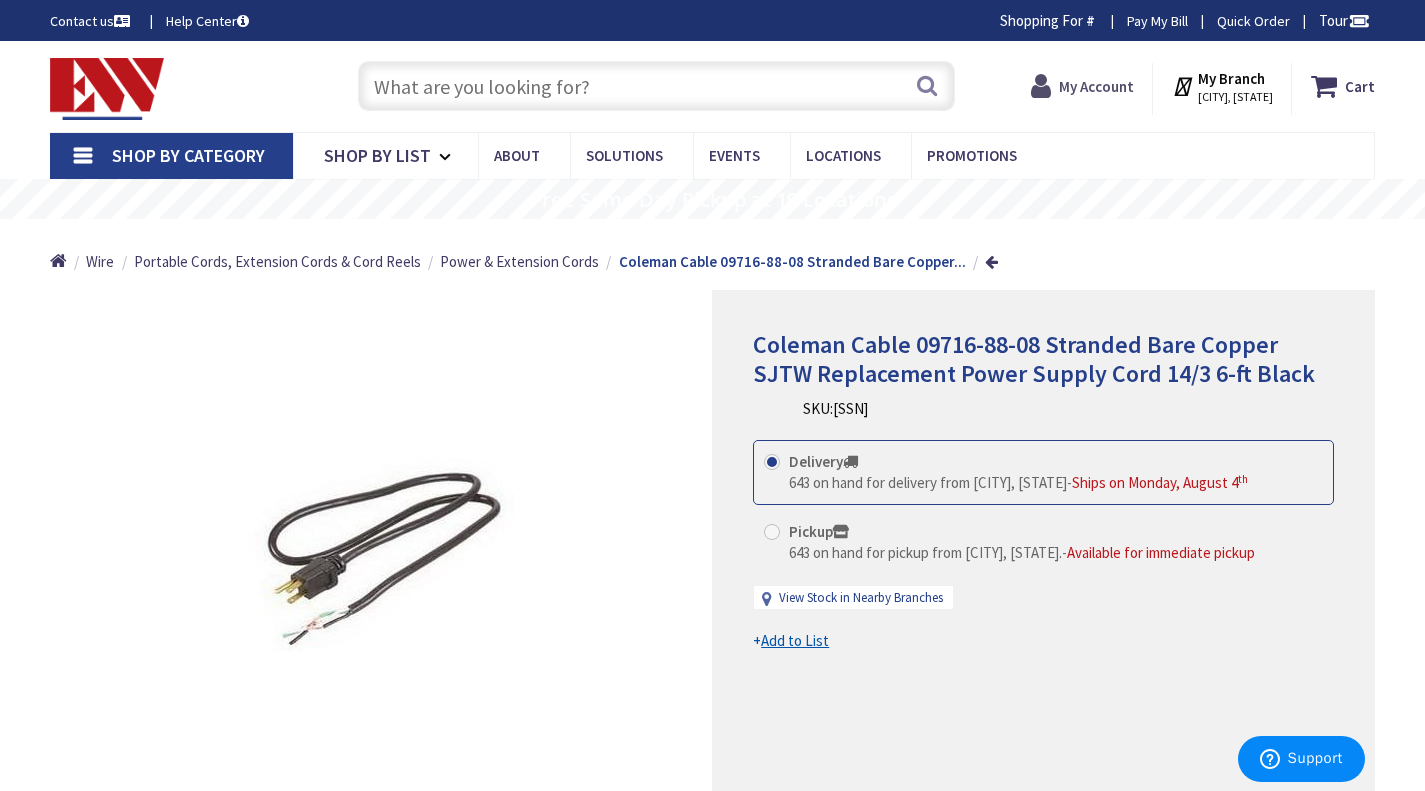 click on "My Account" at bounding box center (1096, 86) 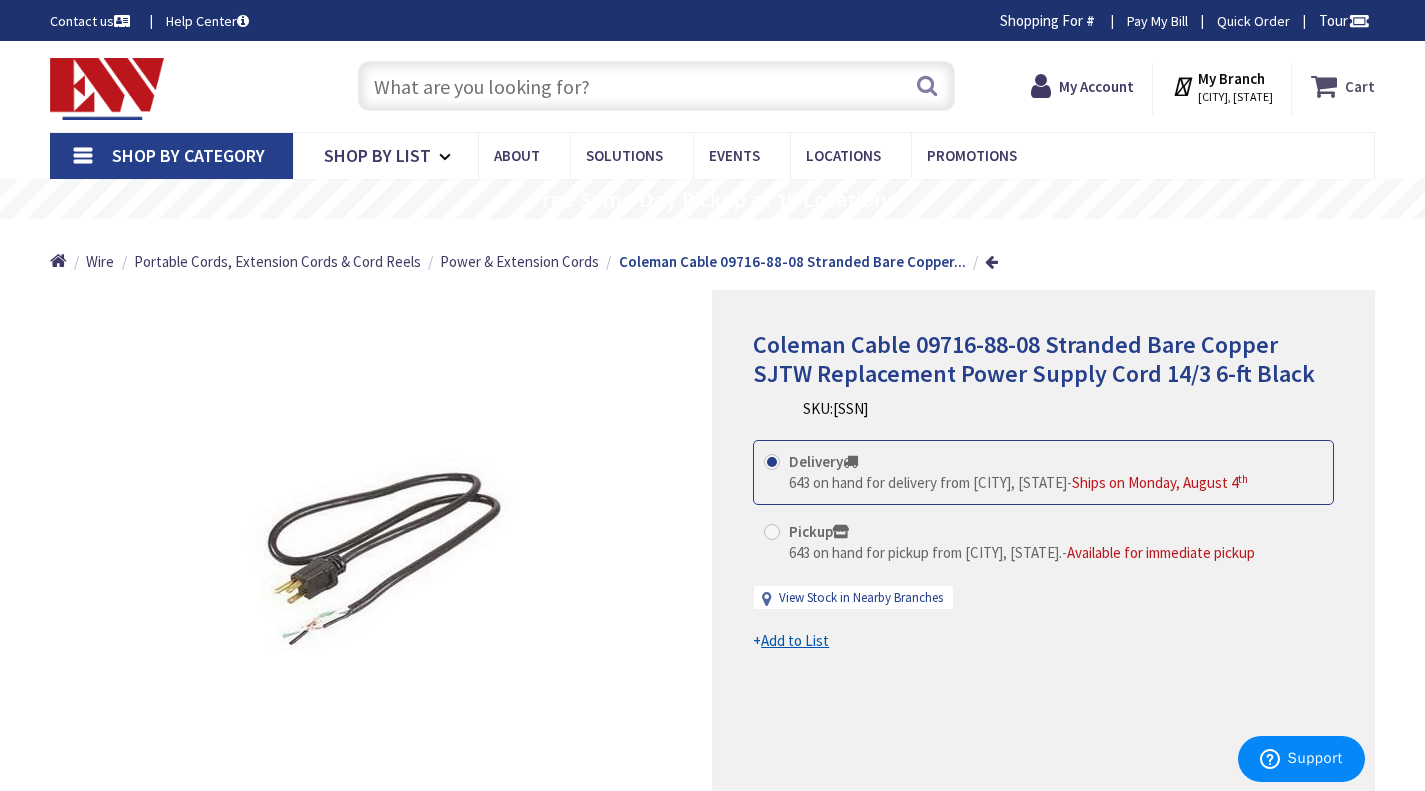 click on "Cart" at bounding box center [1360, 86] 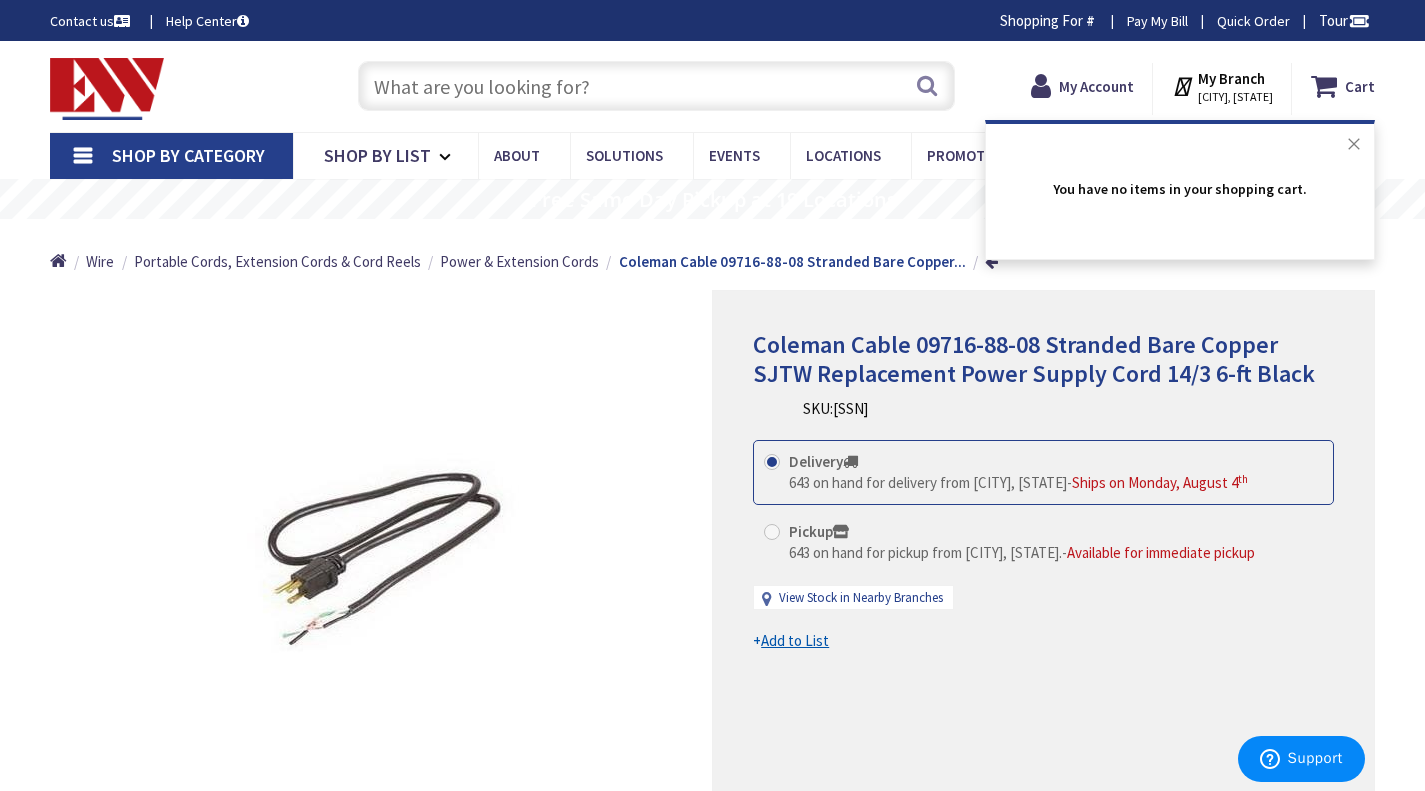 click on "Close" at bounding box center (1354, 144) 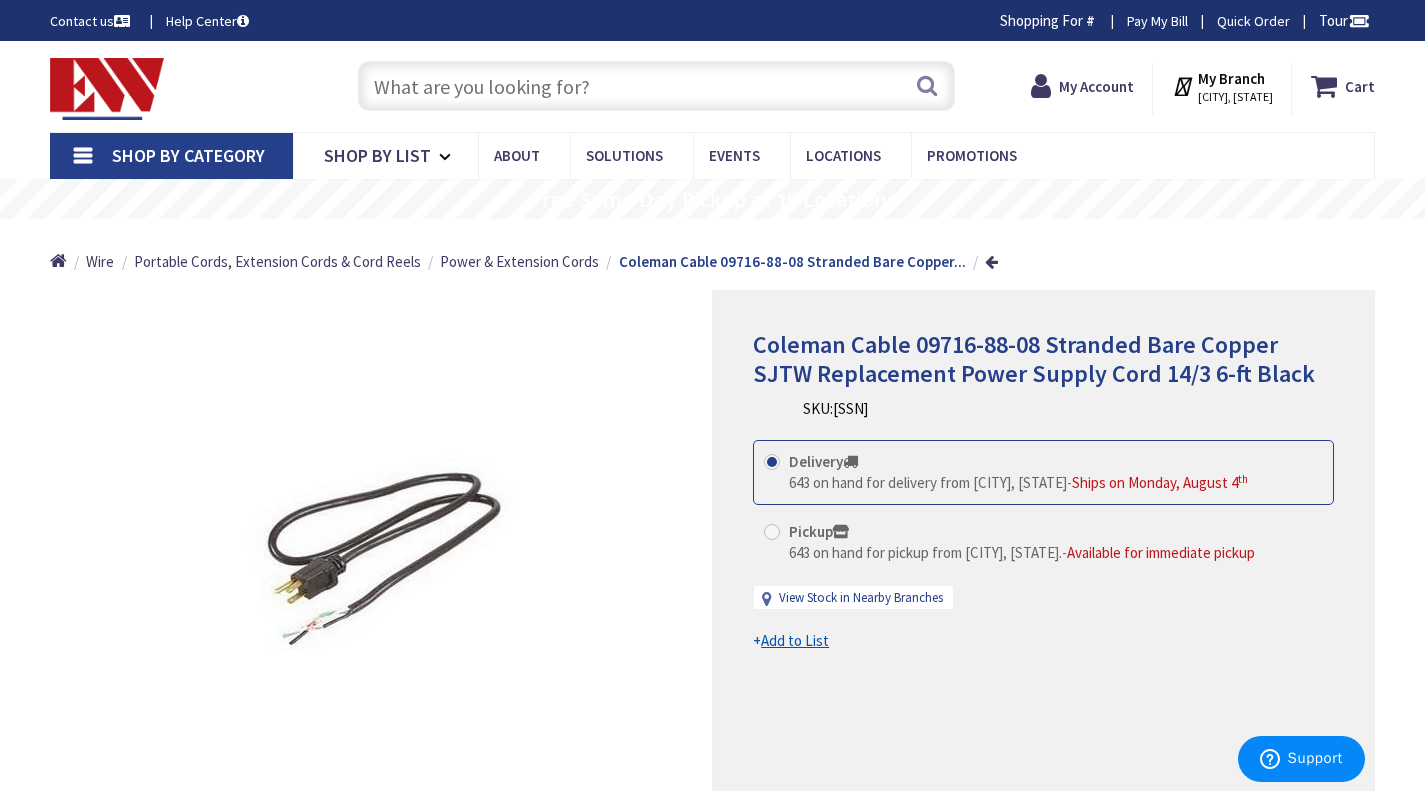 click on "Coleman Cable 09716-88-08 Stranded Bare Copper SJTW Replacement Power Supply Cord 14/3 6-ft Black" at bounding box center (1034, 359) 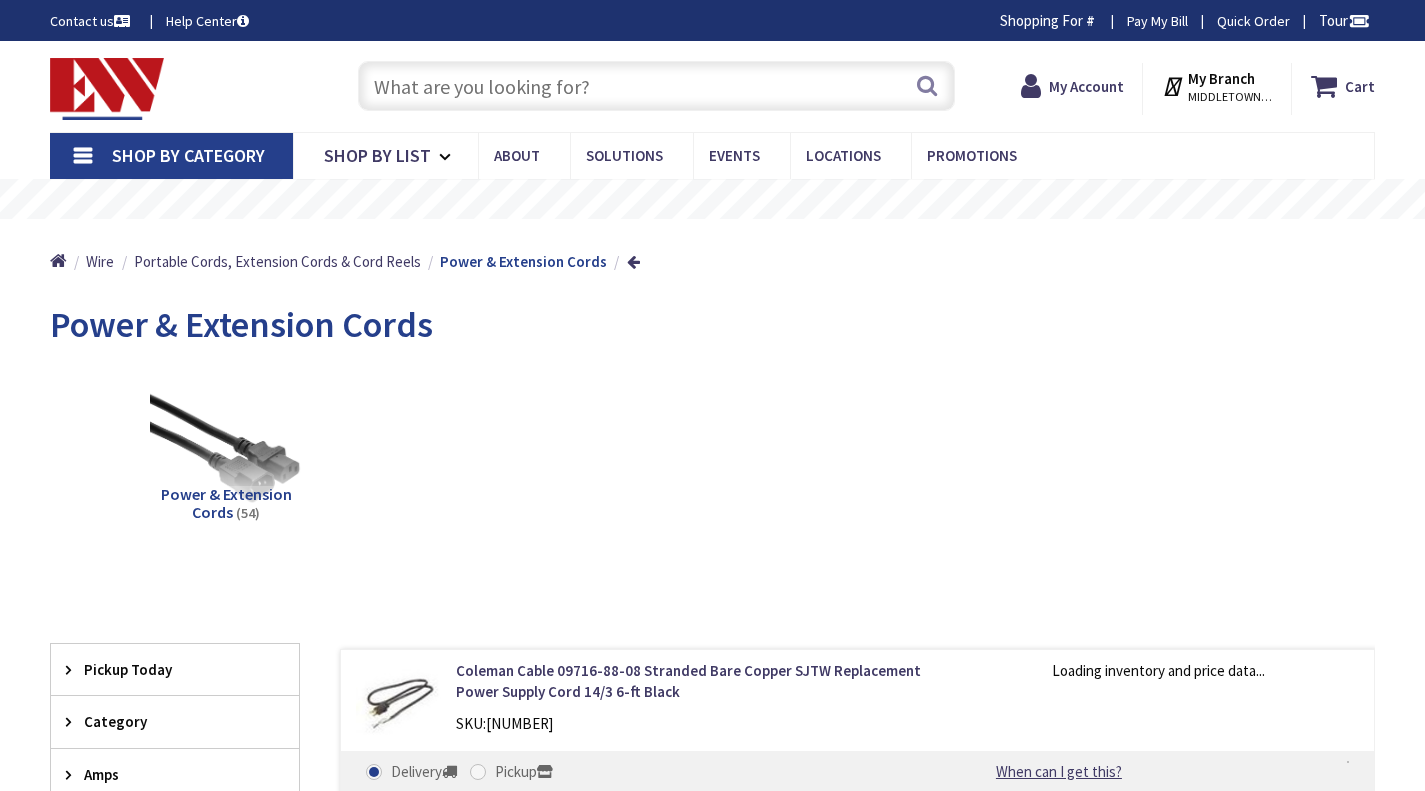 scroll, scrollTop: 0, scrollLeft: 0, axis: both 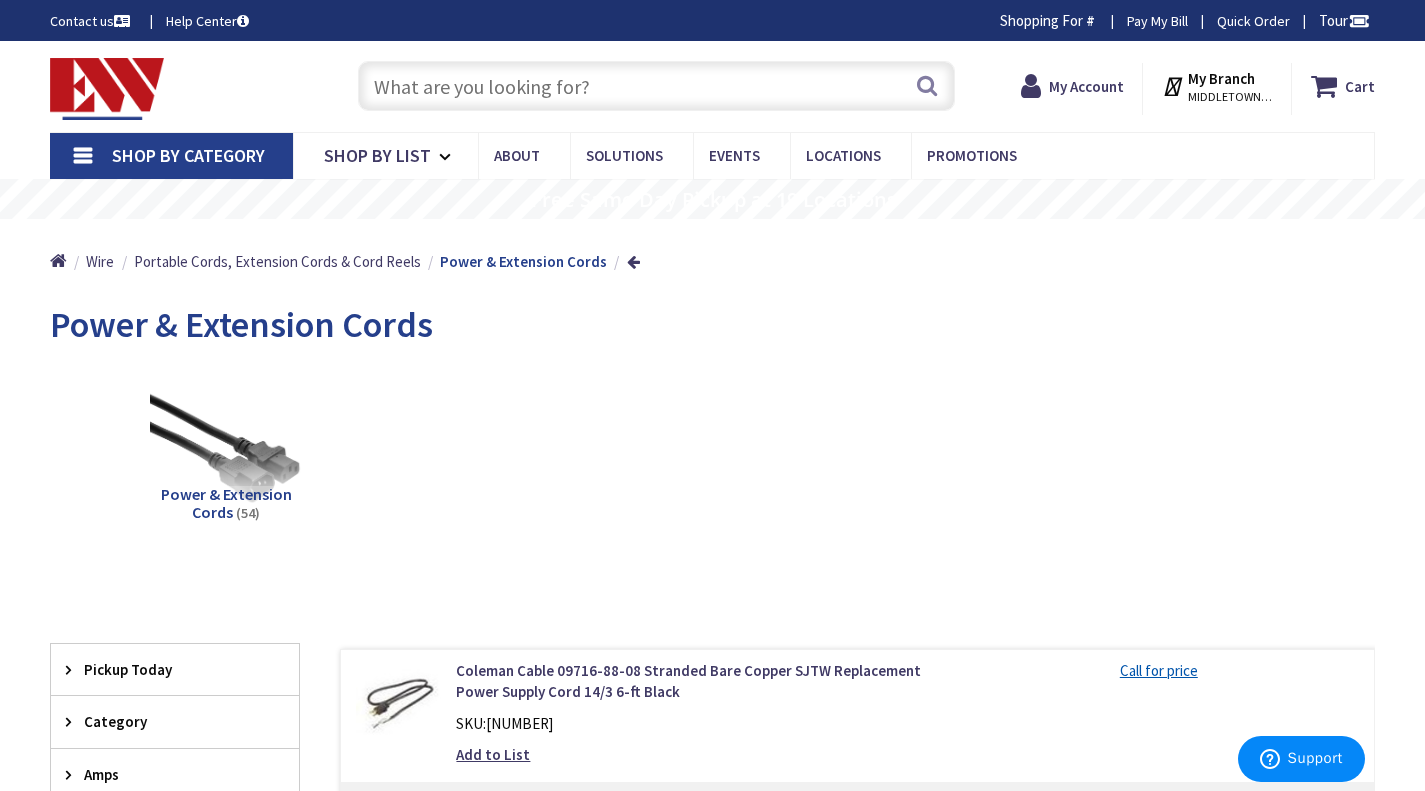 click at bounding box center (656, 86) 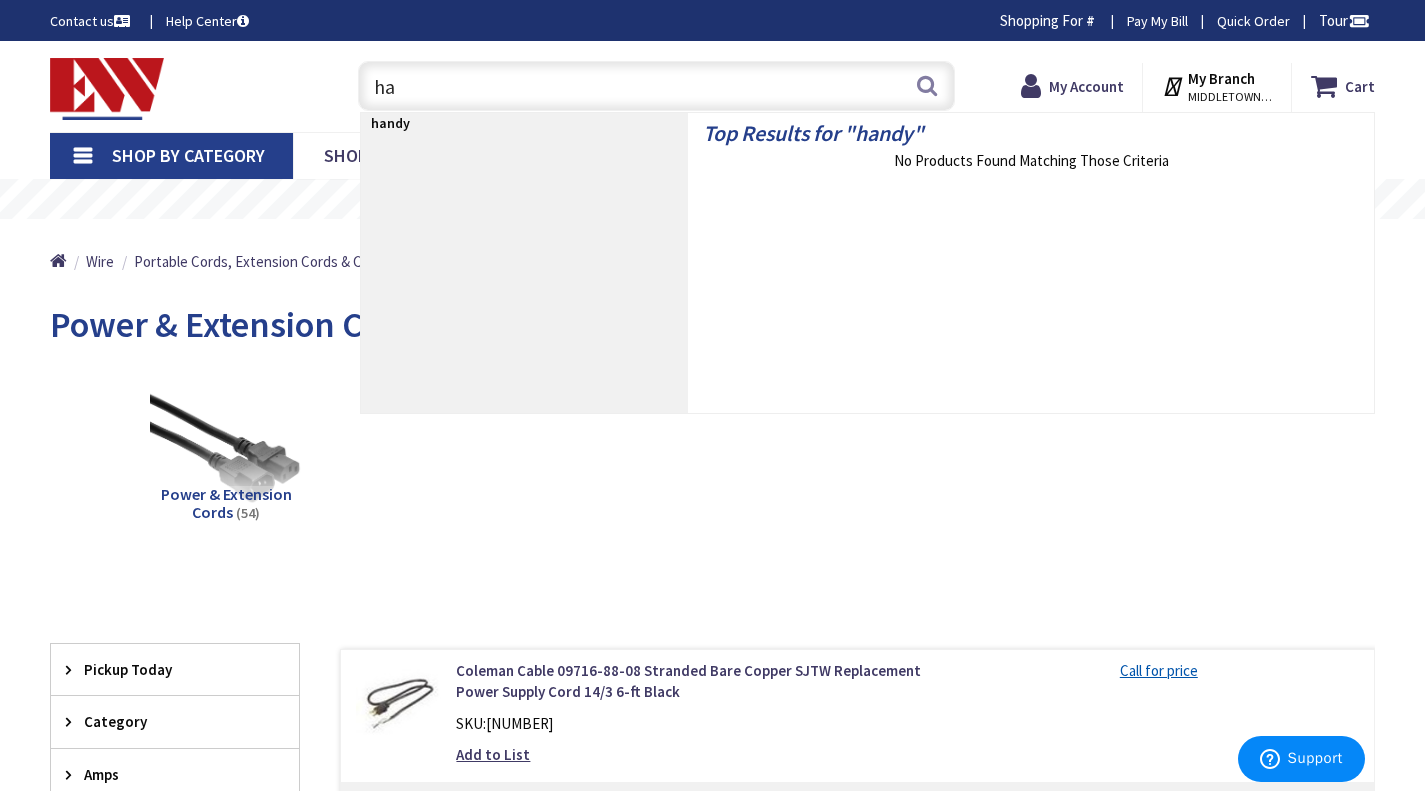 type on "h" 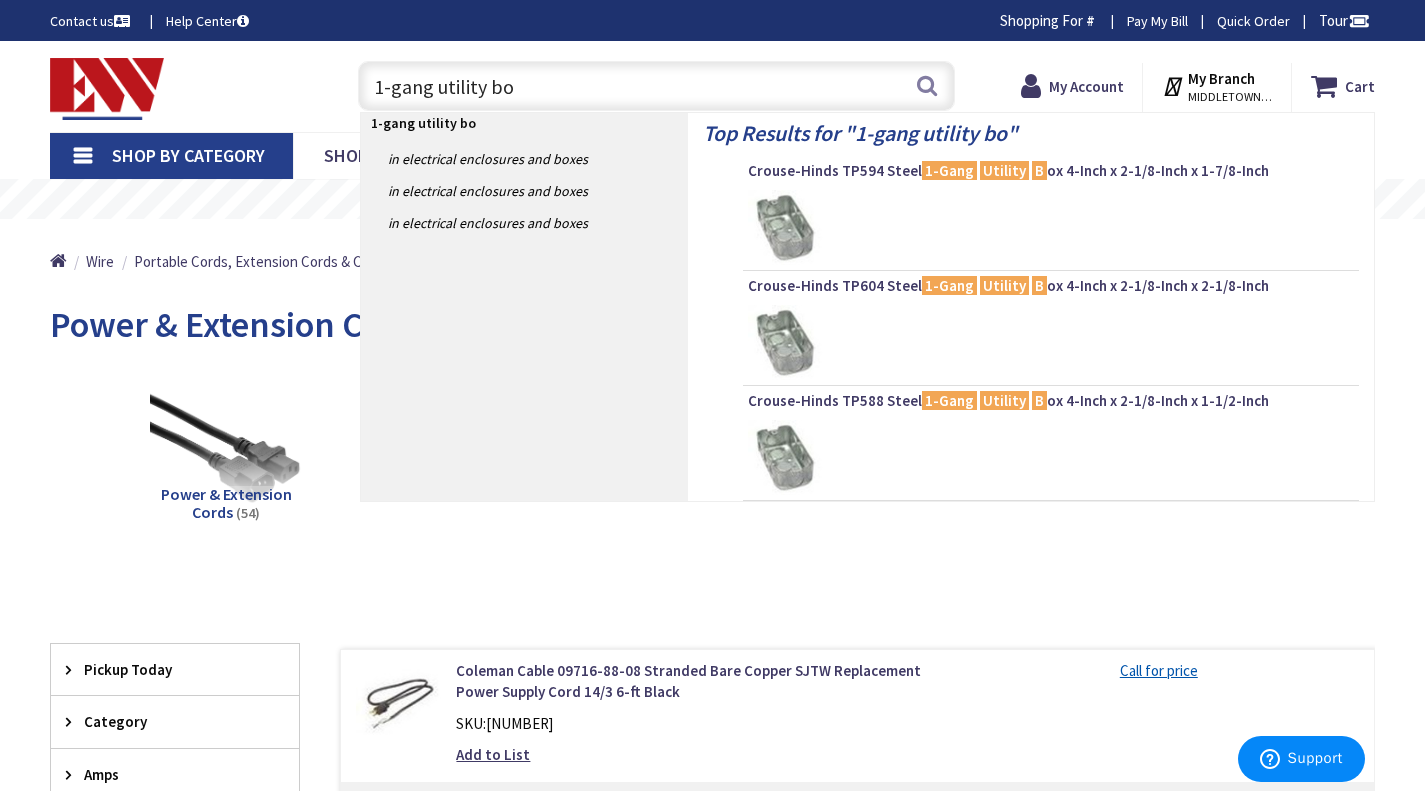 type on "1-gang utility box" 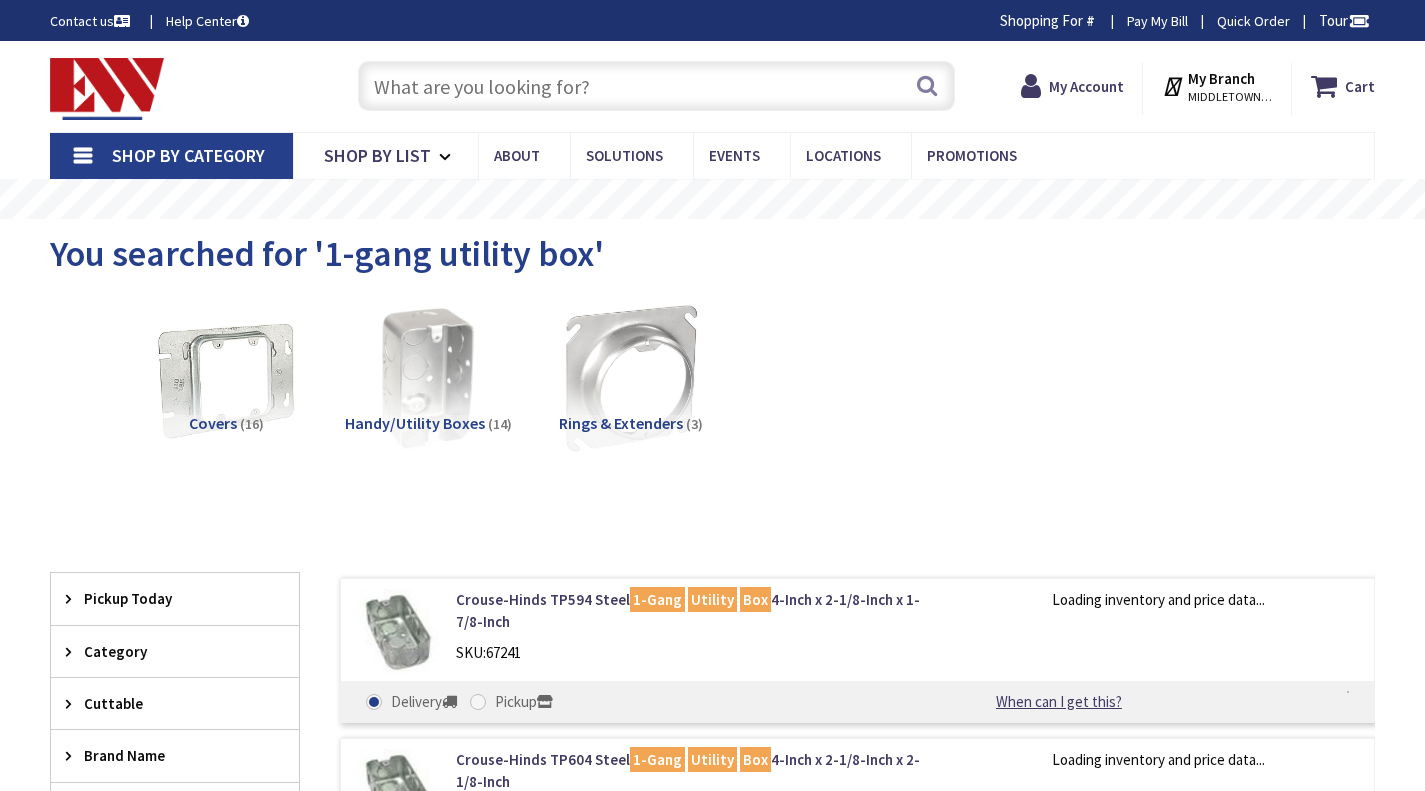 scroll, scrollTop: 0, scrollLeft: 0, axis: both 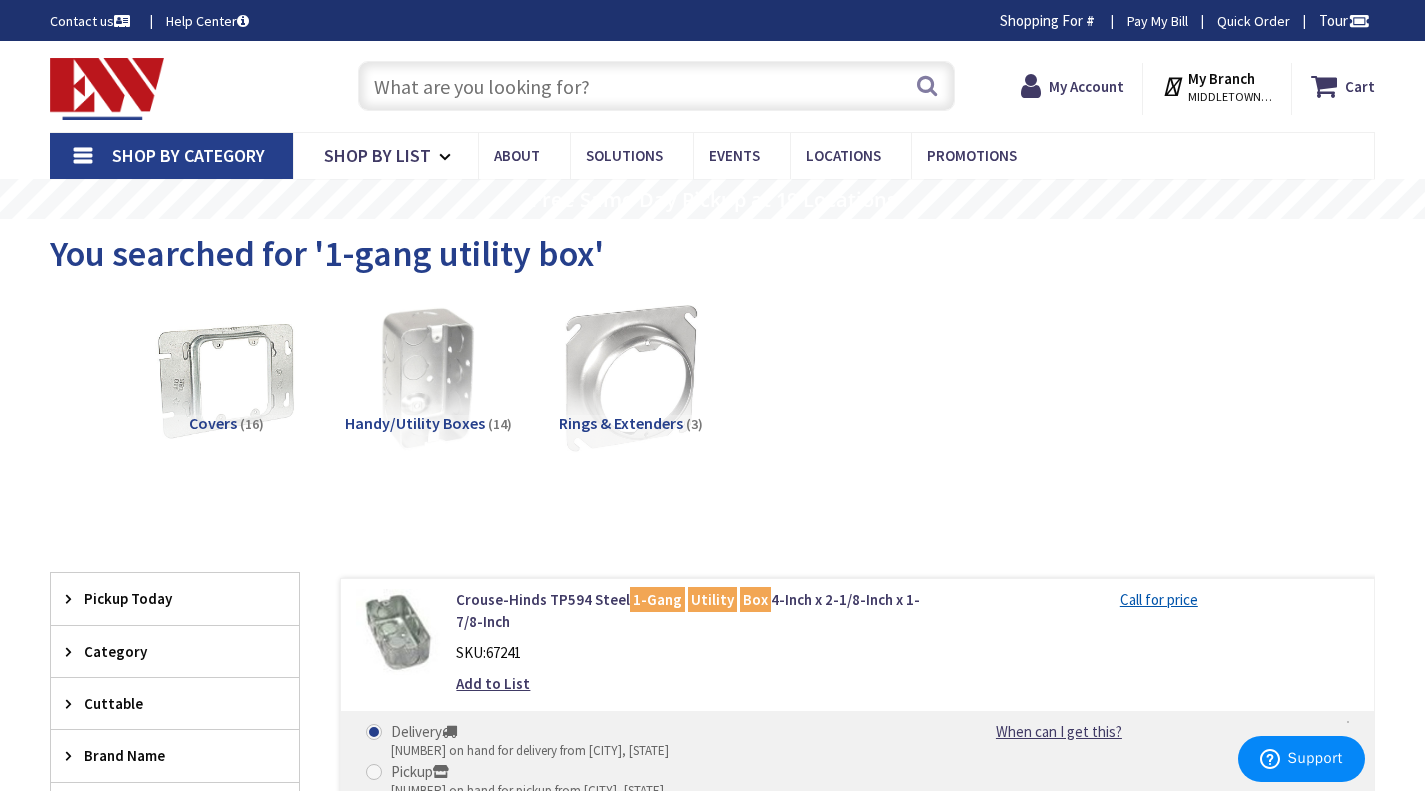 click at bounding box center [656, 86] 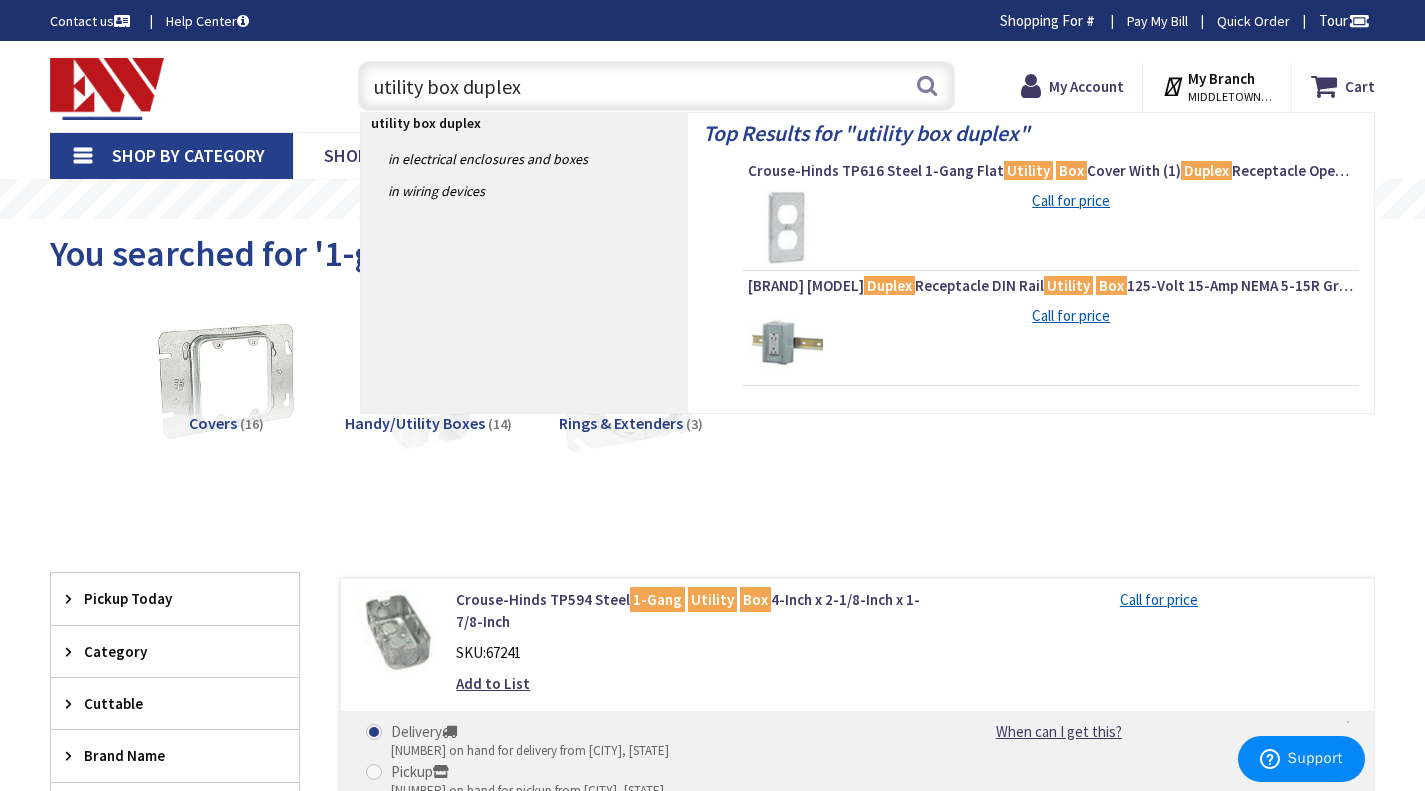 click on "View Subcategories
Covers
(16)
Handy/Utility Boxes
(14)
Rings & Extenders
(3)
Clear all
No Products Found
Filter
Filters" at bounding box center (712, 1680) 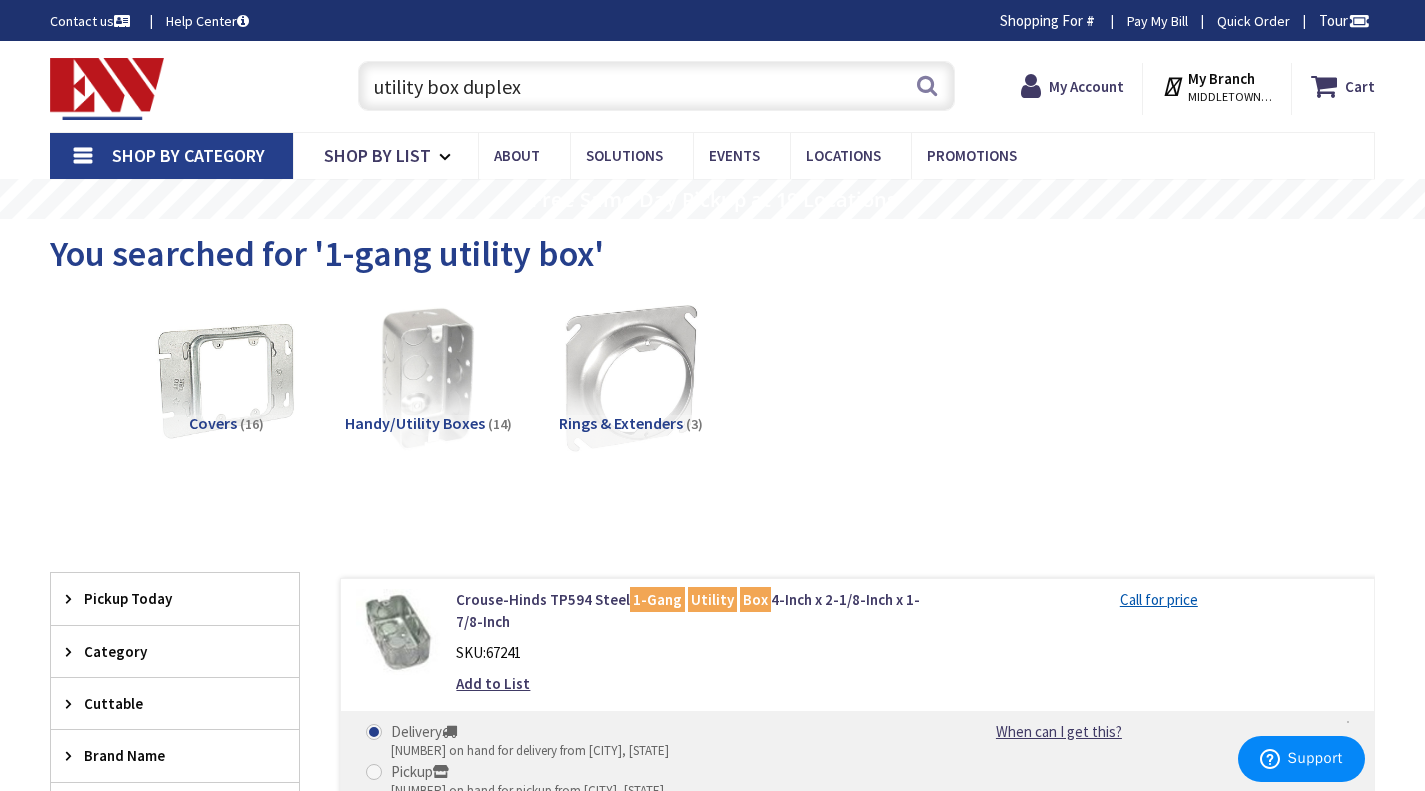 click on "Covers
(16)
Handy/Utility Boxes
(14)
Rings & Extenders
(3)" at bounding box center [712, 395] 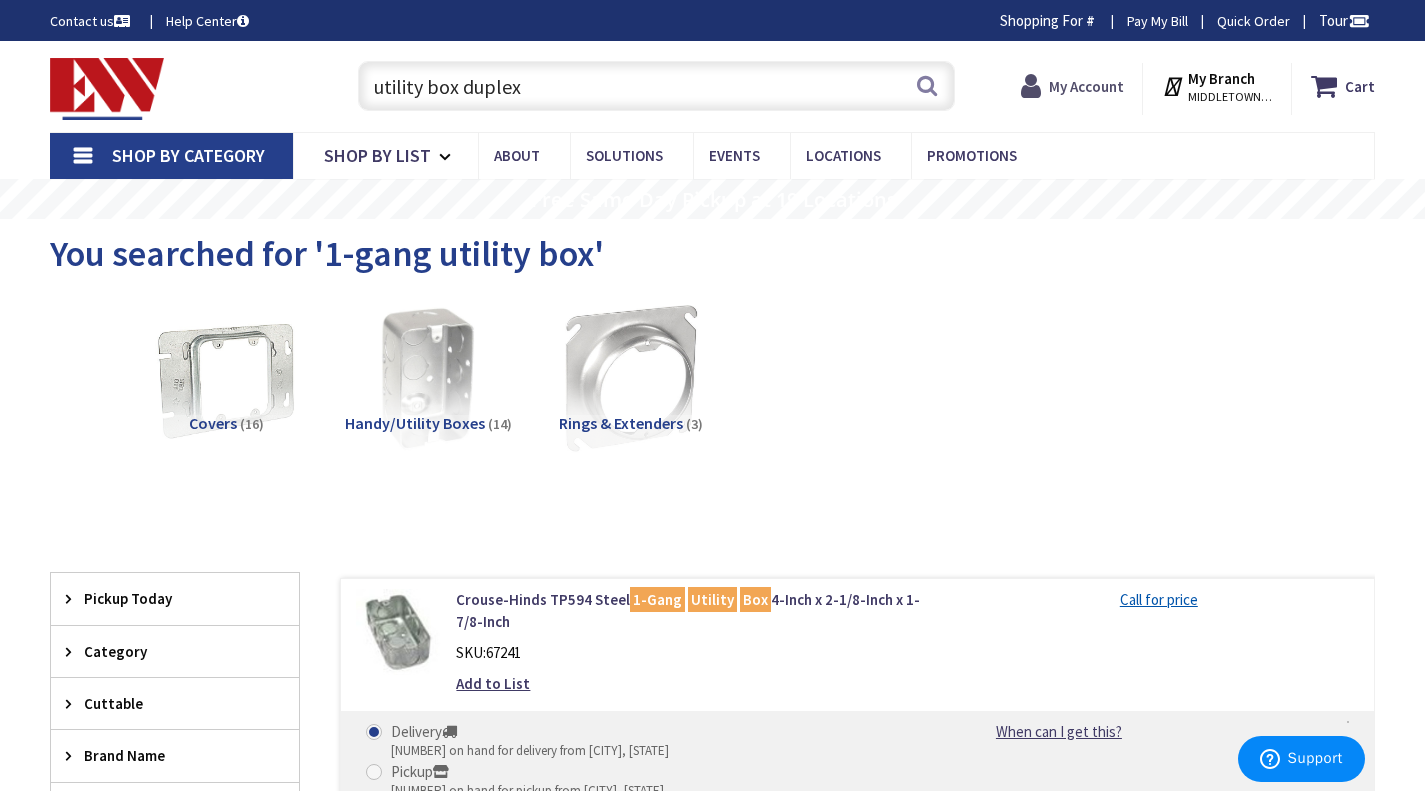 click on "My Account" at bounding box center [1086, 86] 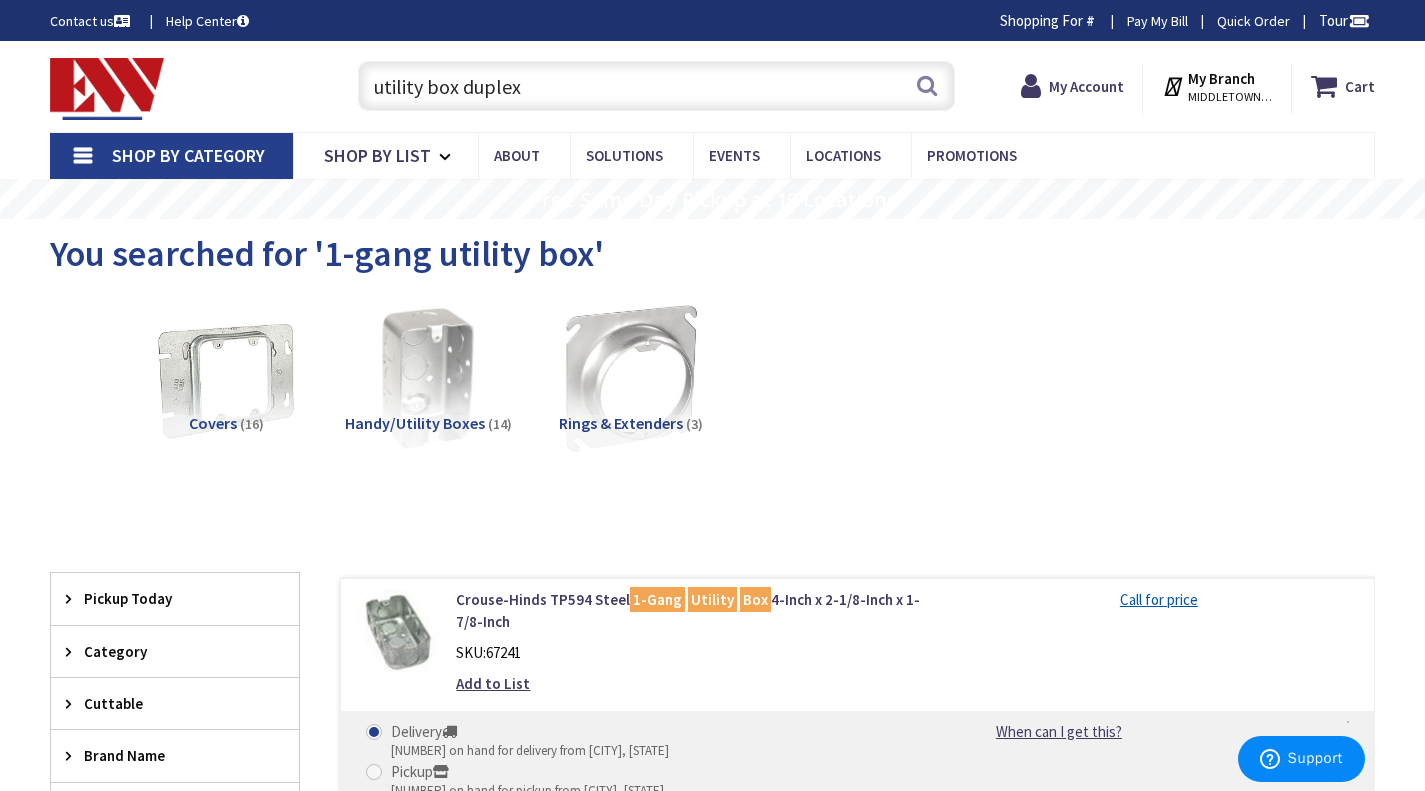click on "Handy/Utility Boxes" at bounding box center (415, 423) 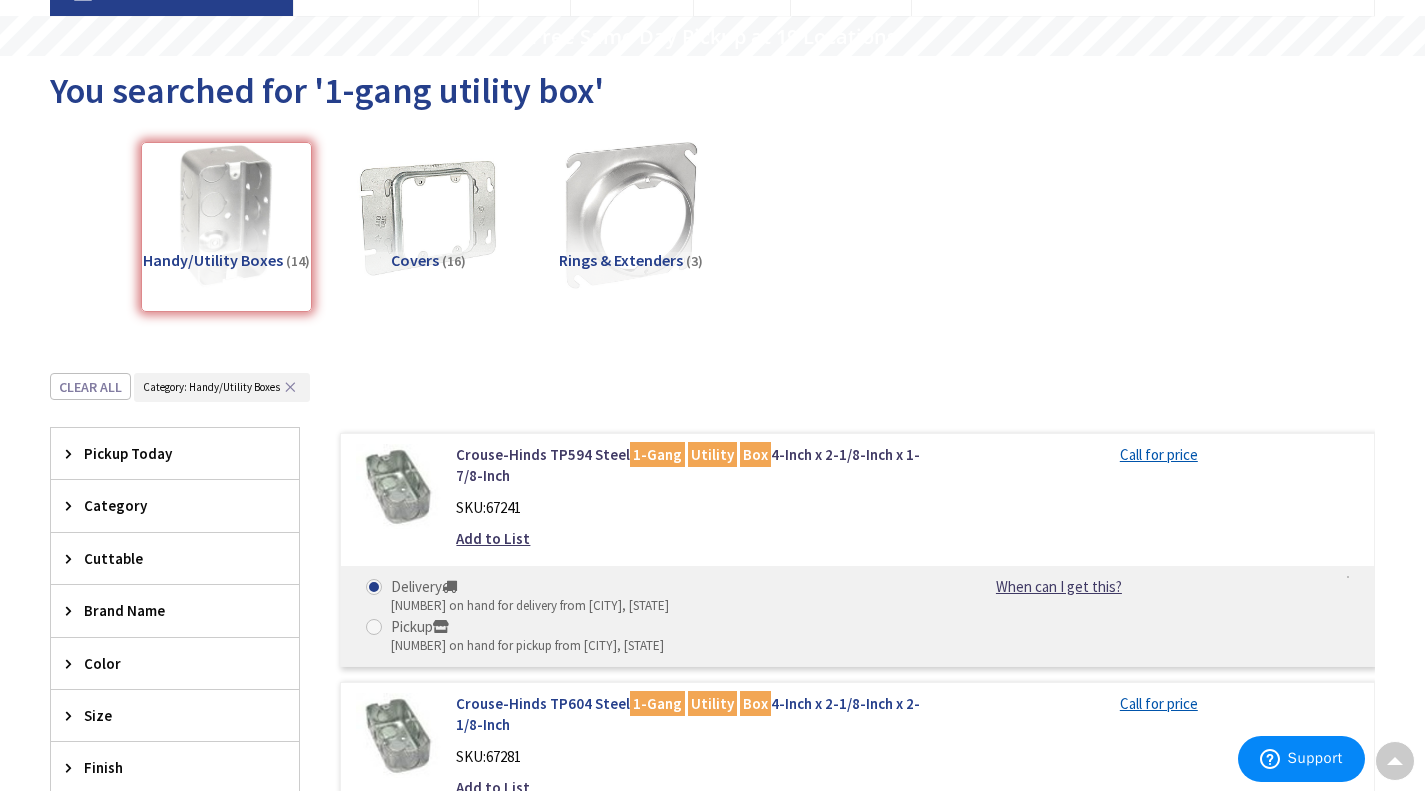 scroll, scrollTop: 36, scrollLeft: 0, axis: vertical 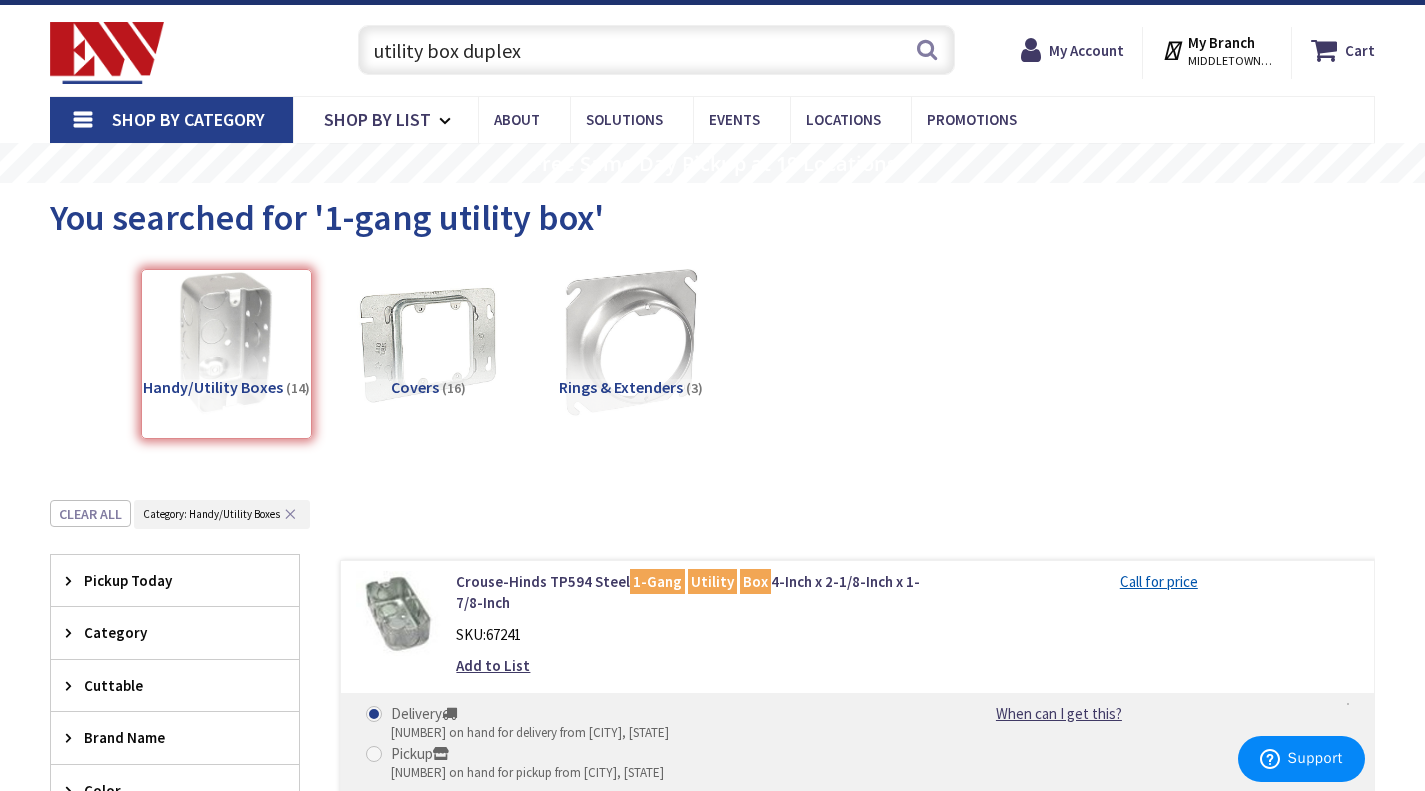 click on "Covers" at bounding box center [415, 387] 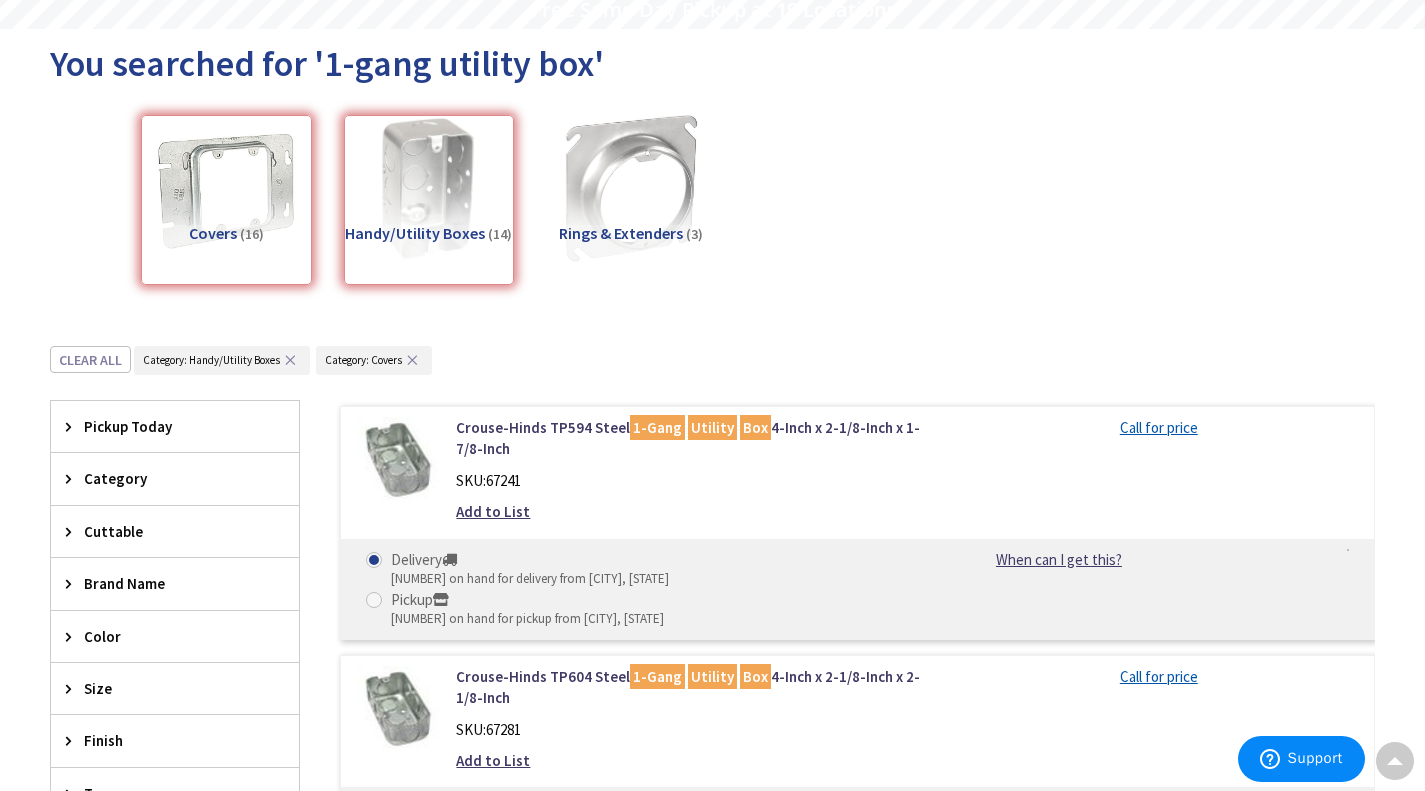 scroll, scrollTop: 0, scrollLeft: 0, axis: both 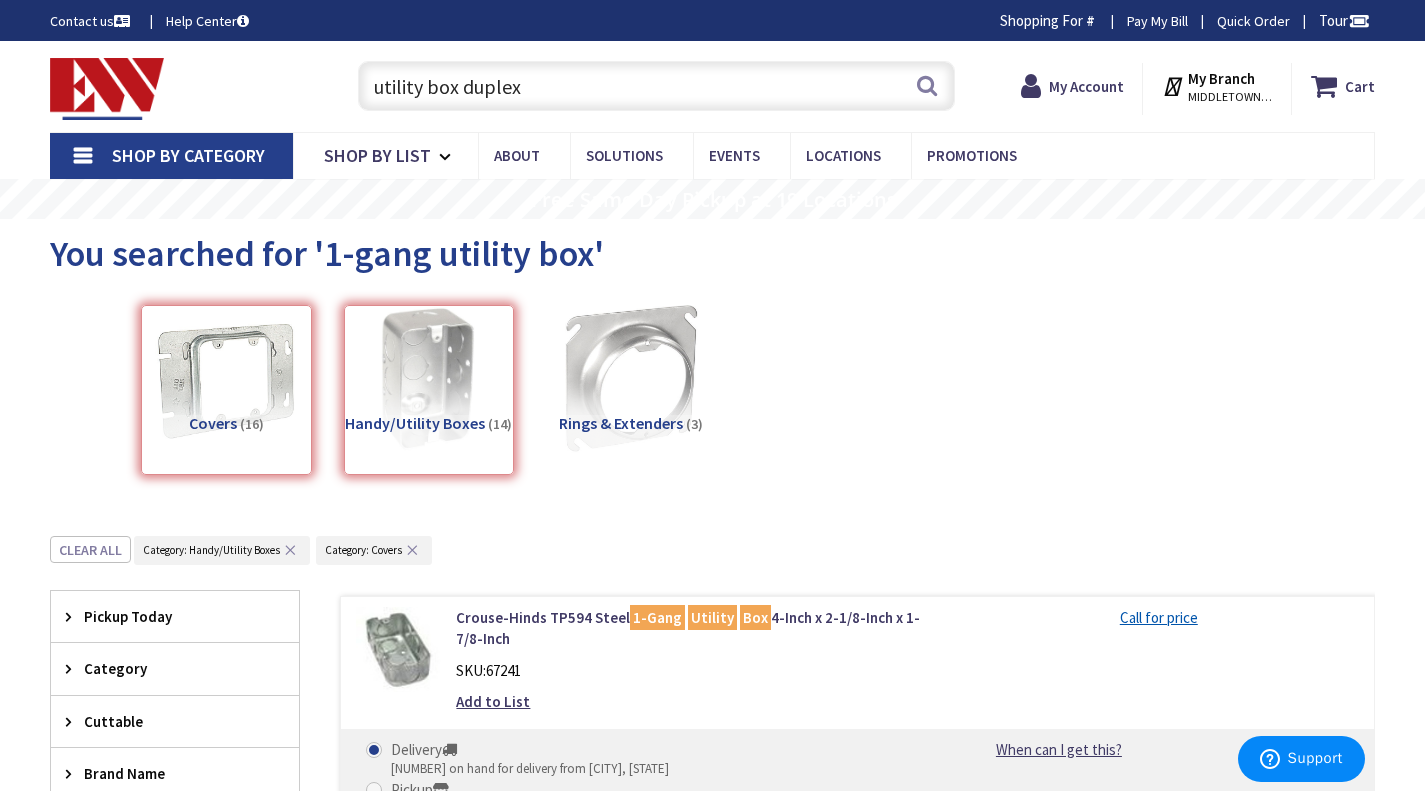 click on "Covers
(16)" at bounding box center [226, 390] 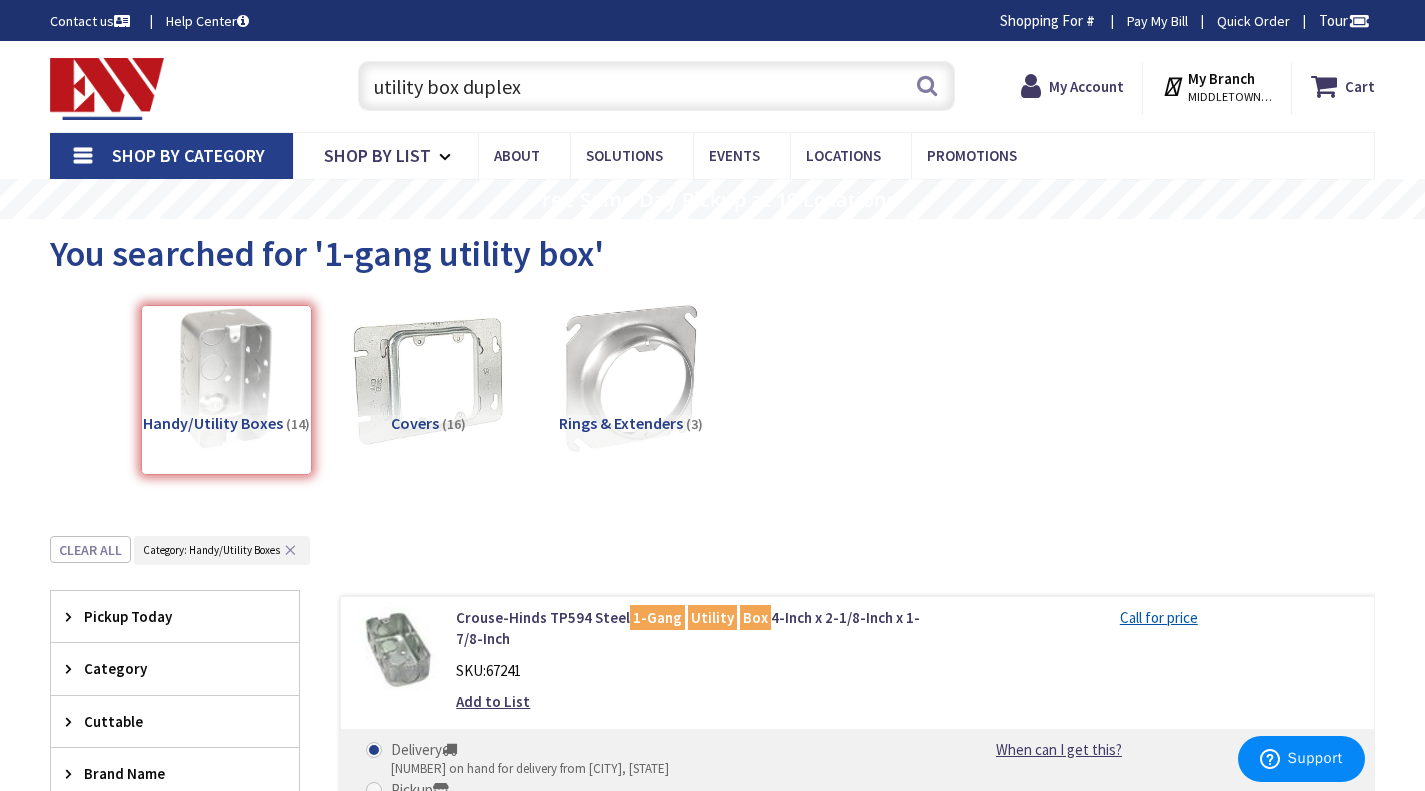 click at bounding box center [428, 378] 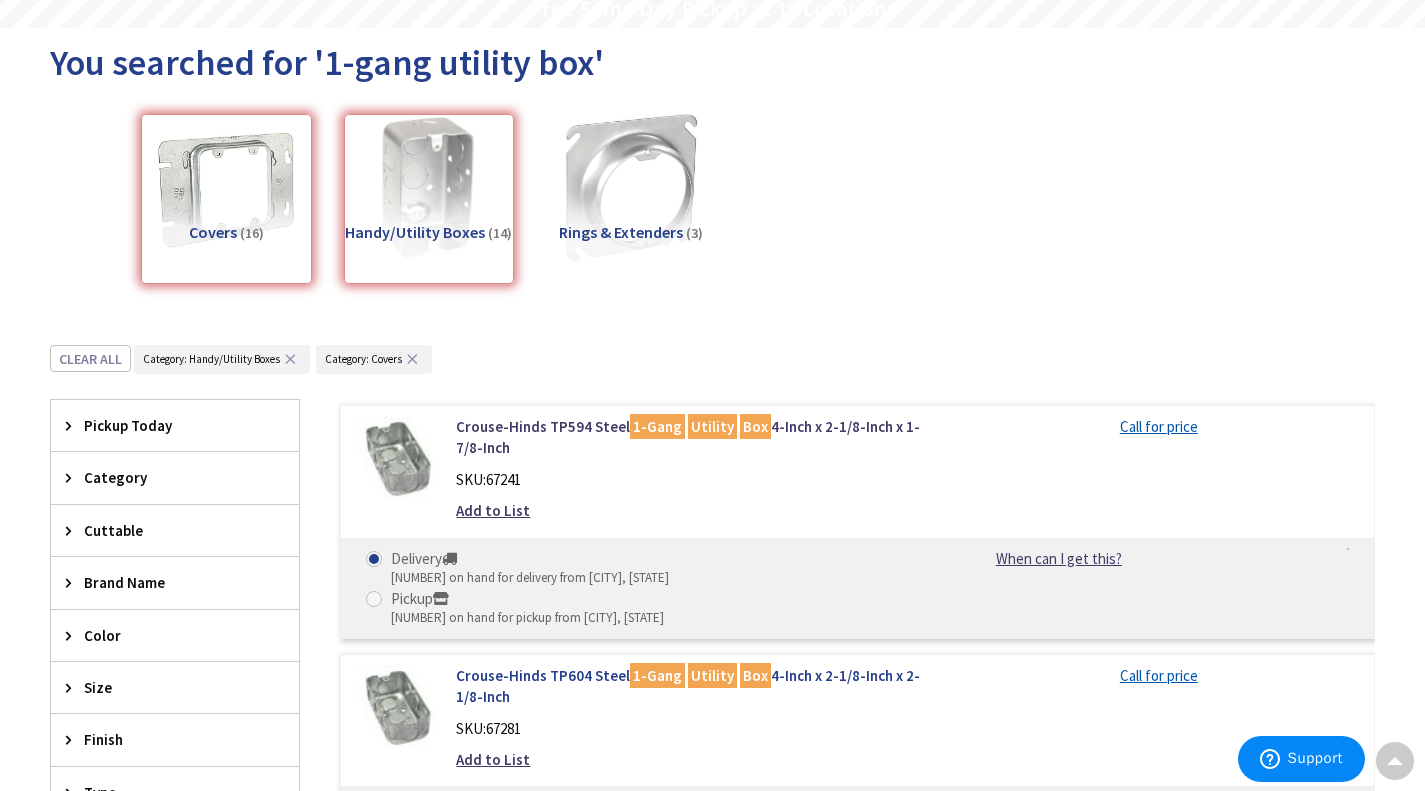 scroll, scrollTop: 0, scrollLeft: 0, axis: both 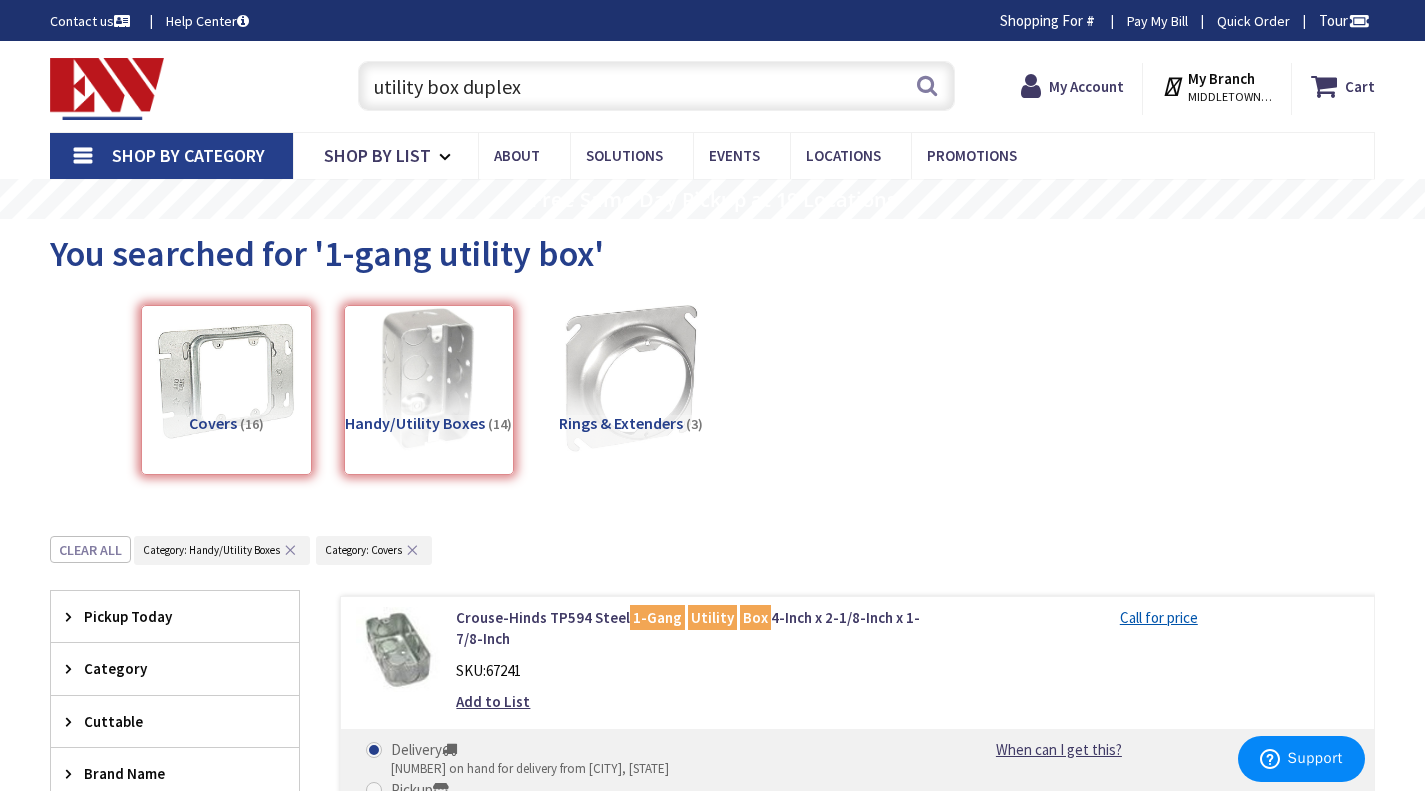 click on "✕" at bounding box center [290, 550] 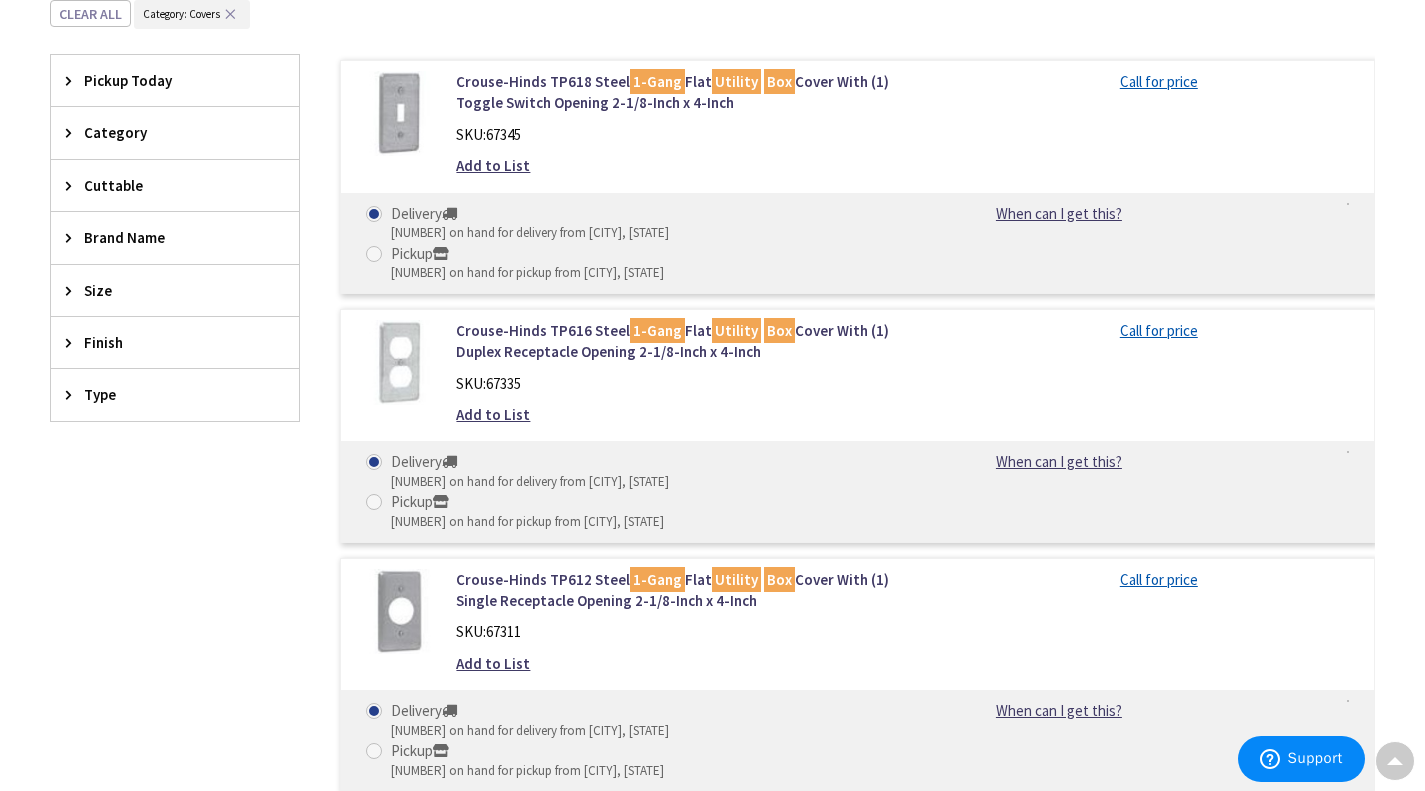 scroll, scrollTop: 236, scrollLeft: 0, axis: vertical 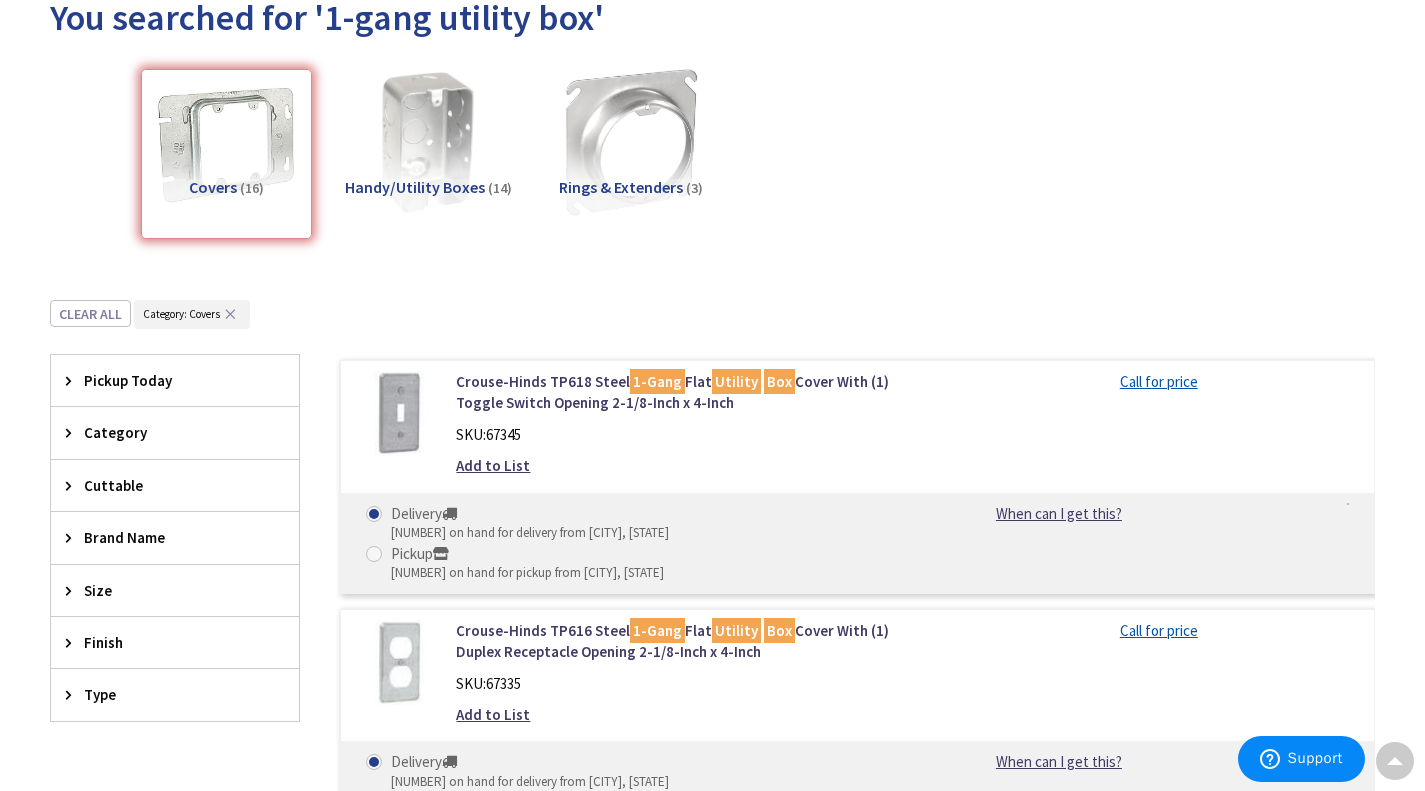 click on "You searched for '1-gang utility box'
View Subcategories
Covers
(16)
Handy/Utility Boxes
(14)
Rings & Extenders
(3)
Clear all
Category : ✕" at bounding box center (712, 2139) 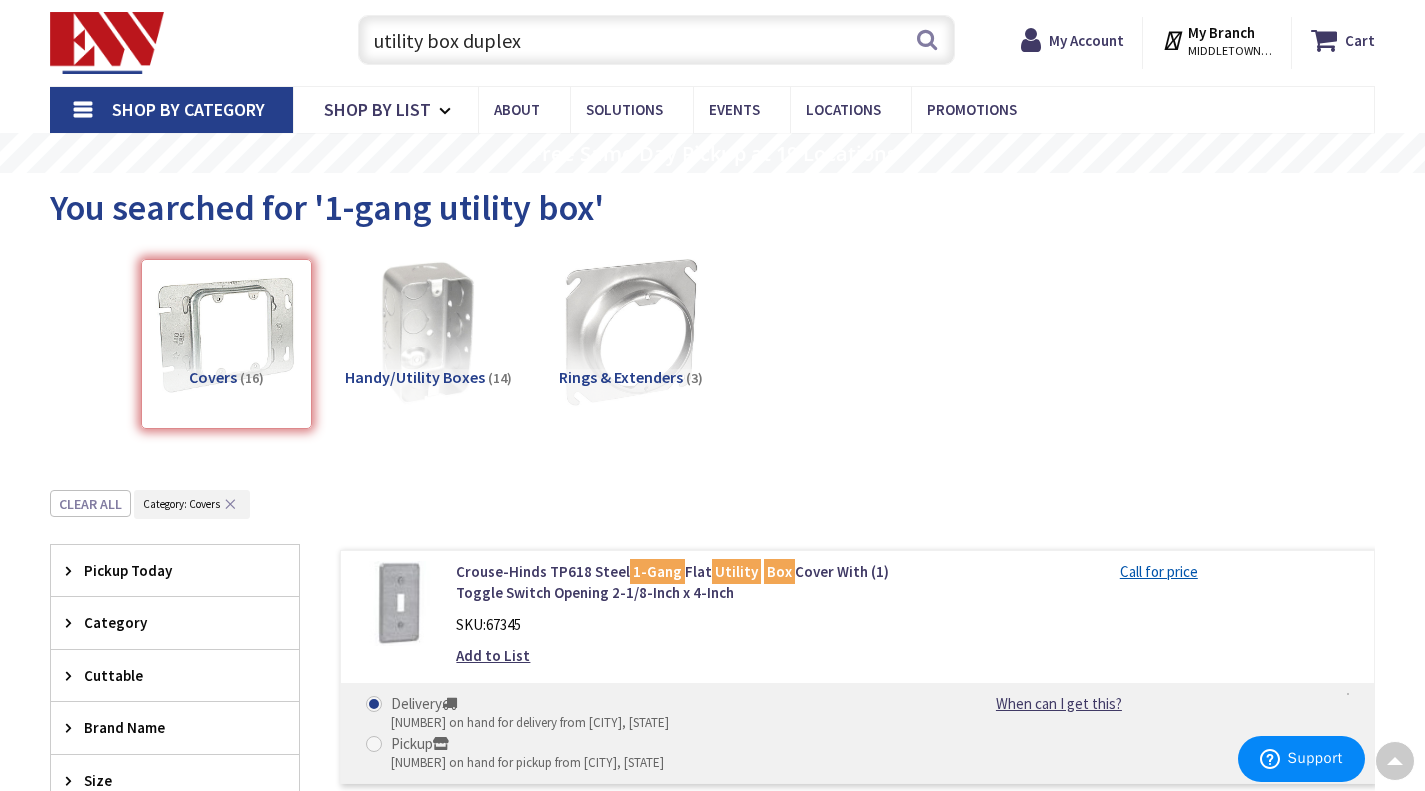 scroll, scrollTop: 0, scrollLeft: 0, axis: both 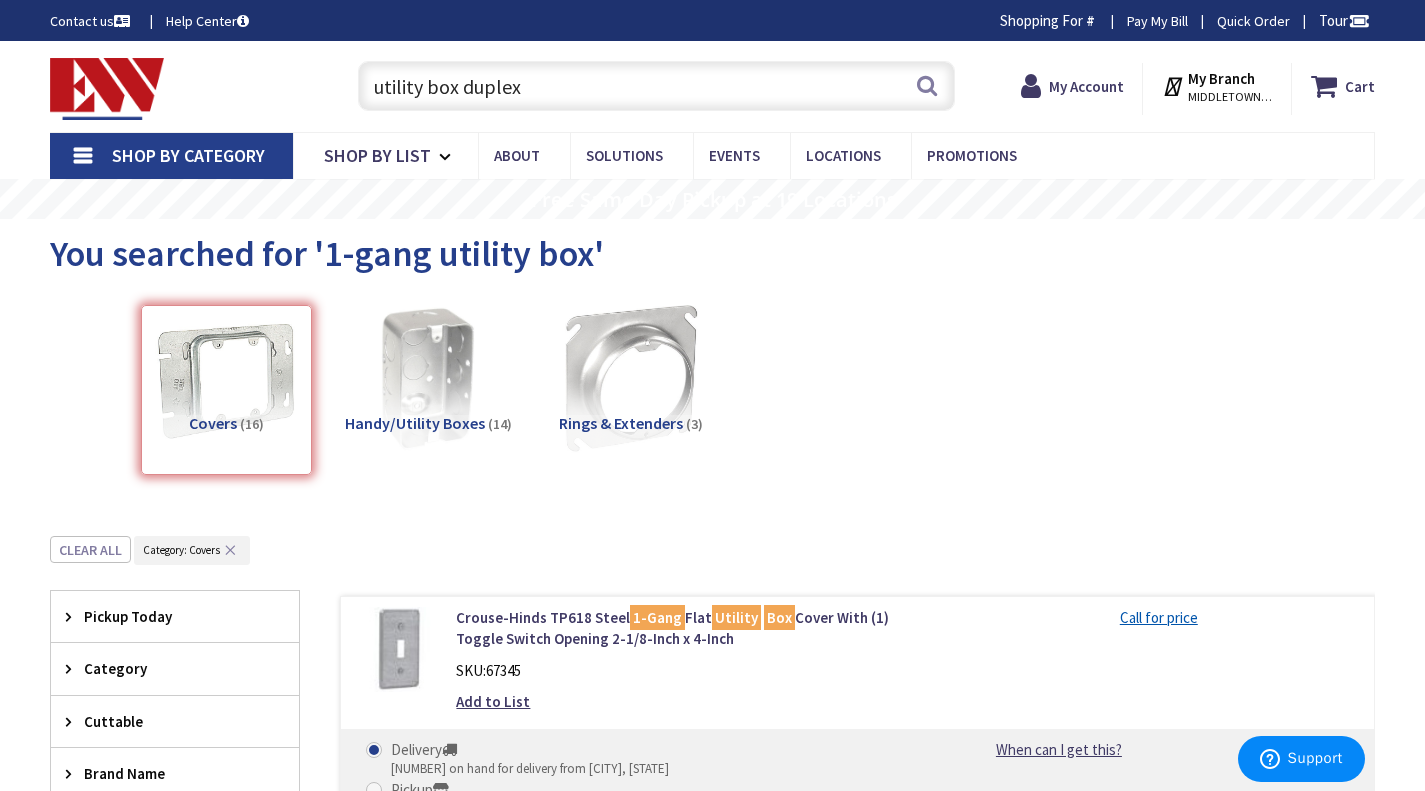 drag, startPoint x: 486, startPoint y: 86, endPoint x: 359, endPoint y: 92, distance: 127.141655 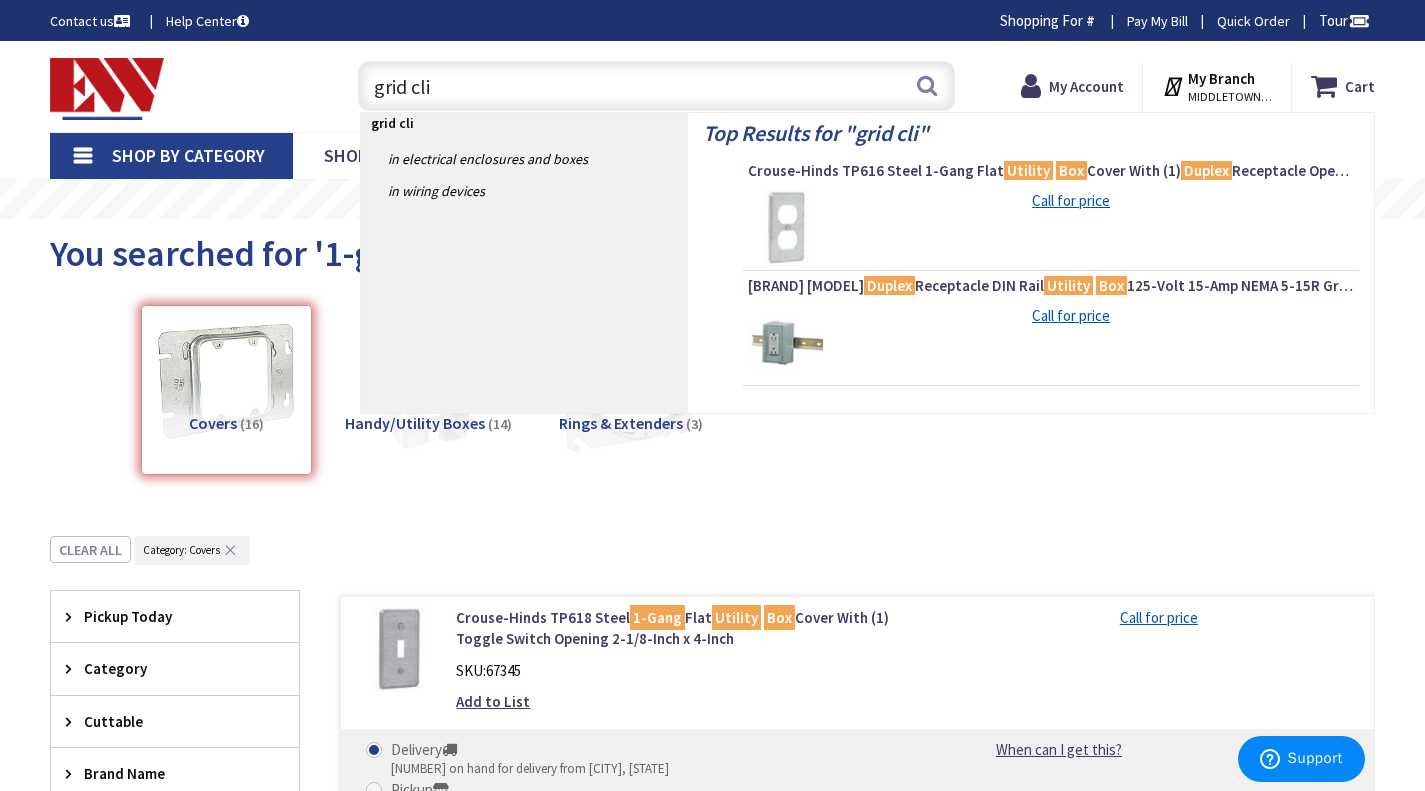 type on "grid clip" 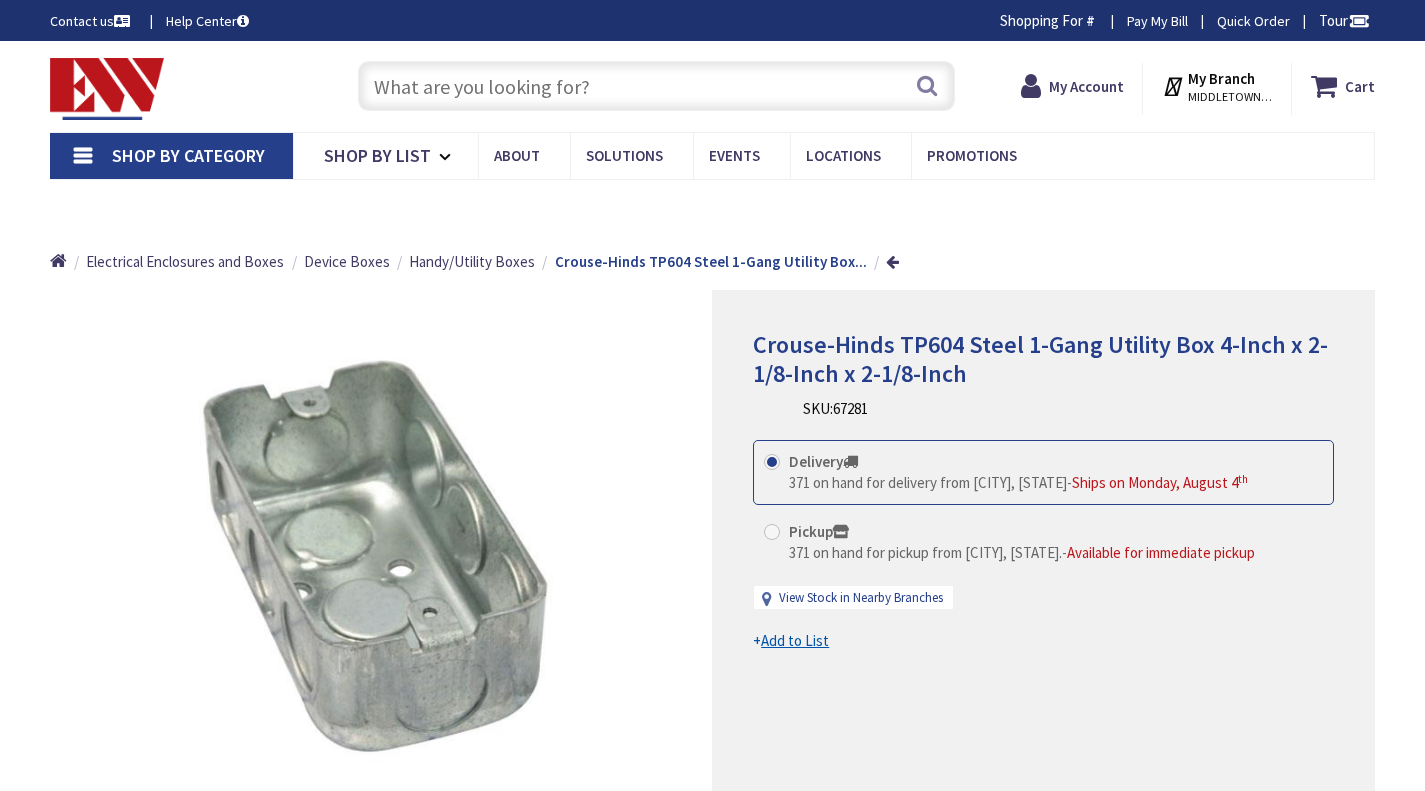 scroll, scrollTop: 0, scrollLeft: 0, axis: both 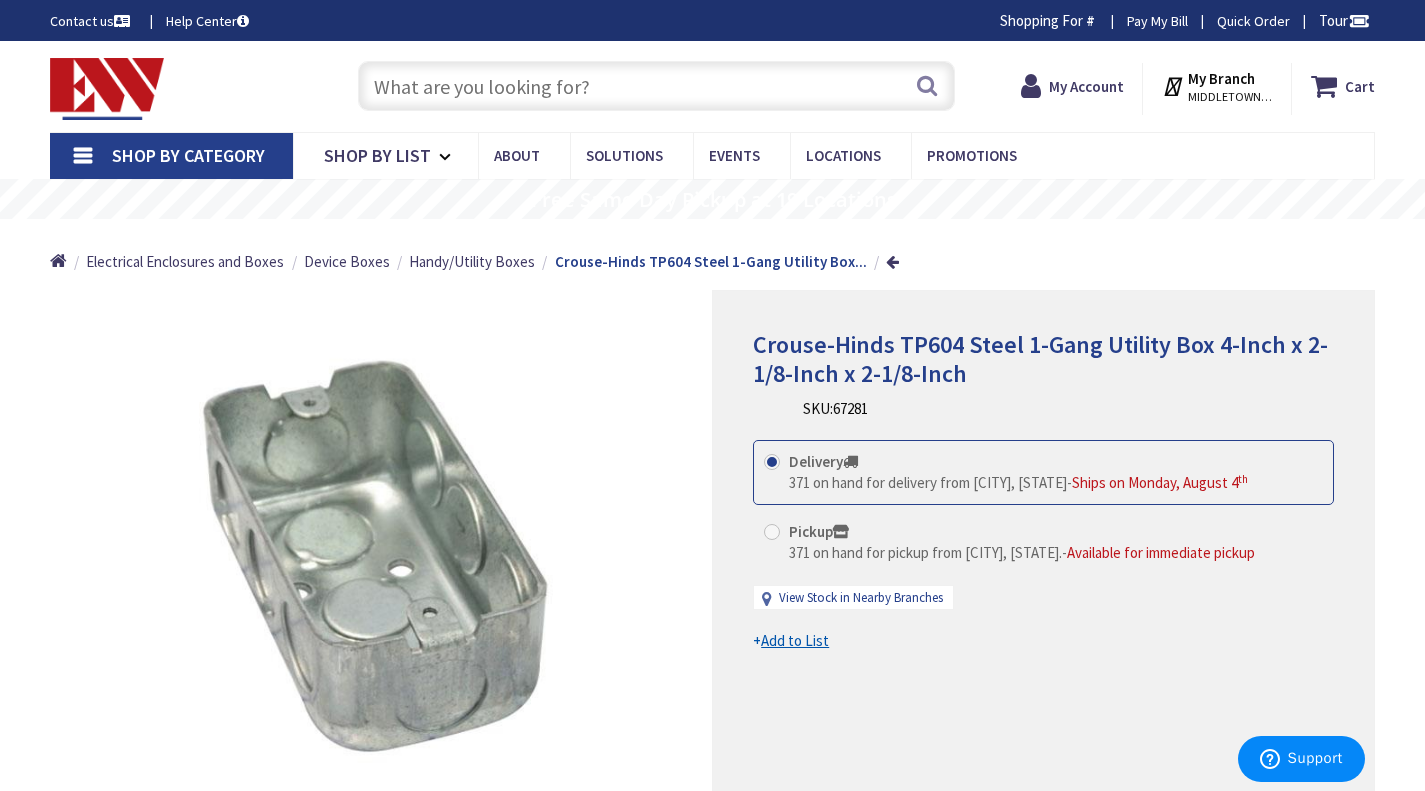 click at bounding box center (656, 86) 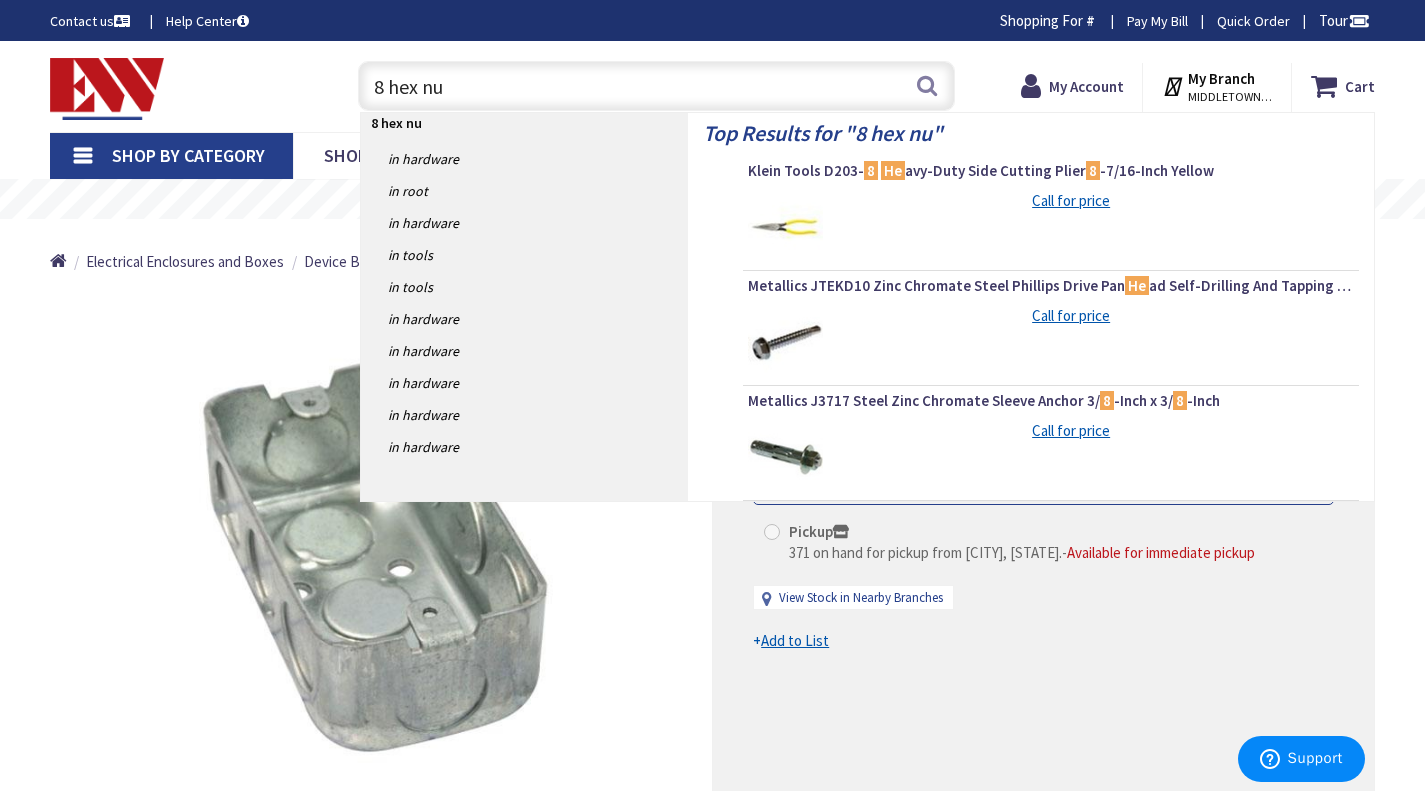 type on "8 hex nut" 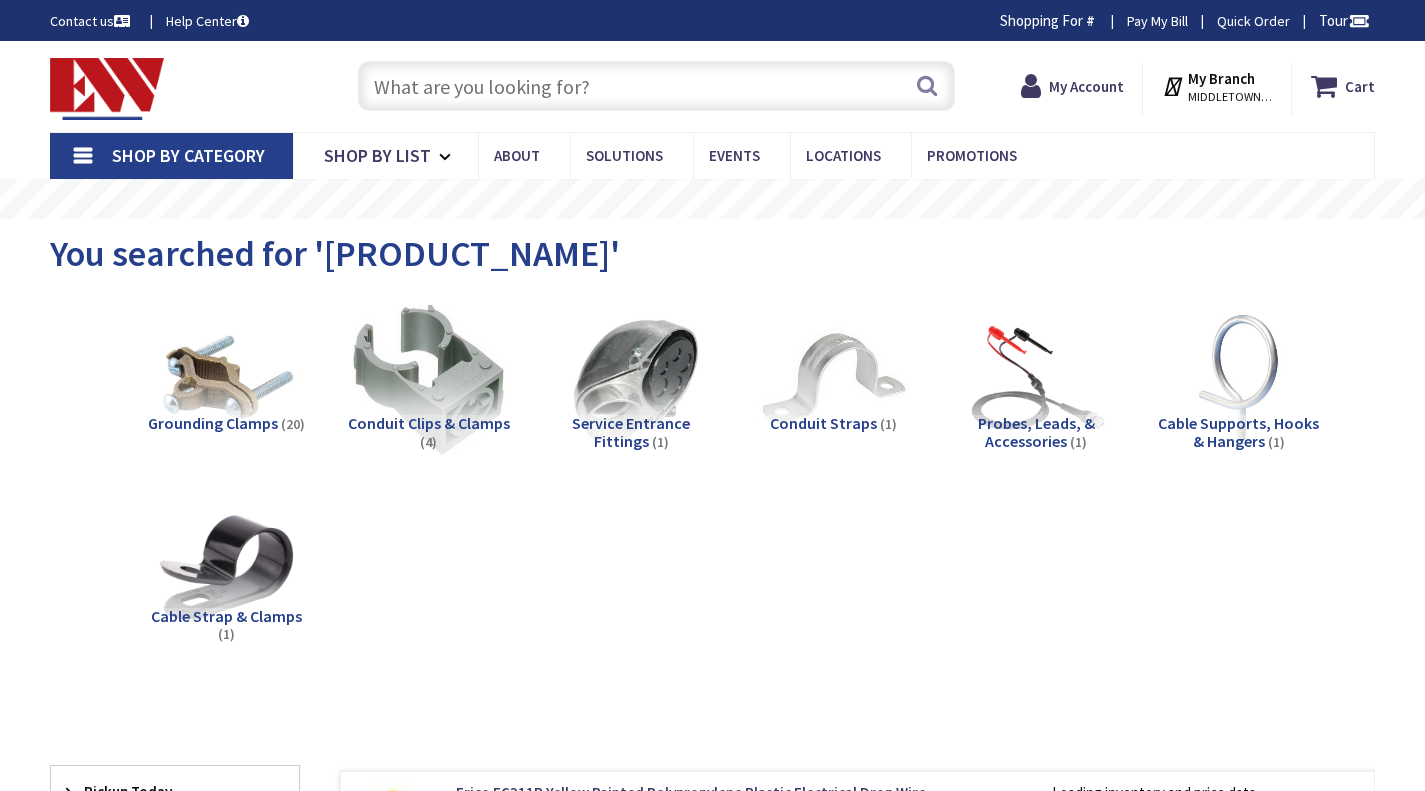 scroll, scrollTop: 0, scrollLeft: 0, axis: both 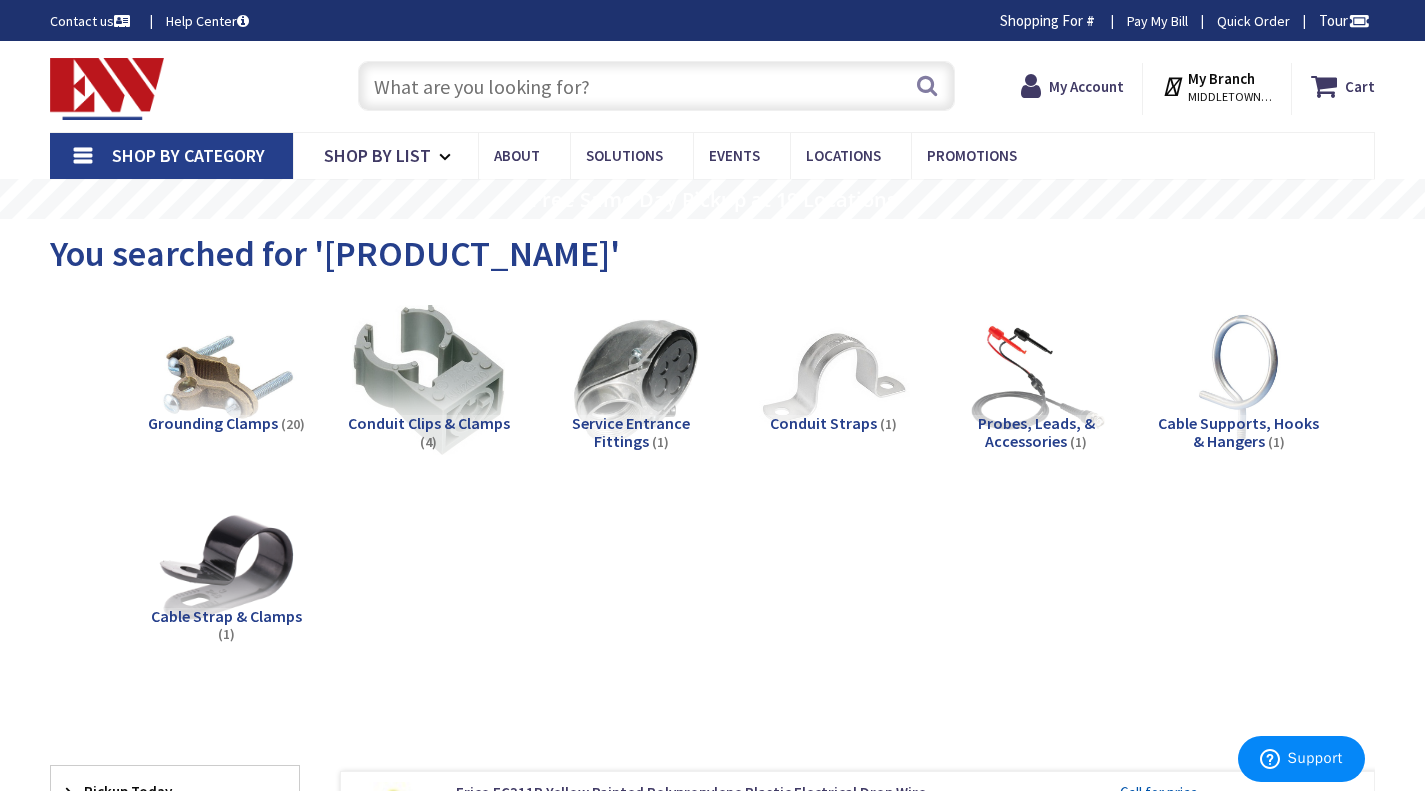 click at bounding box center [656, 86] 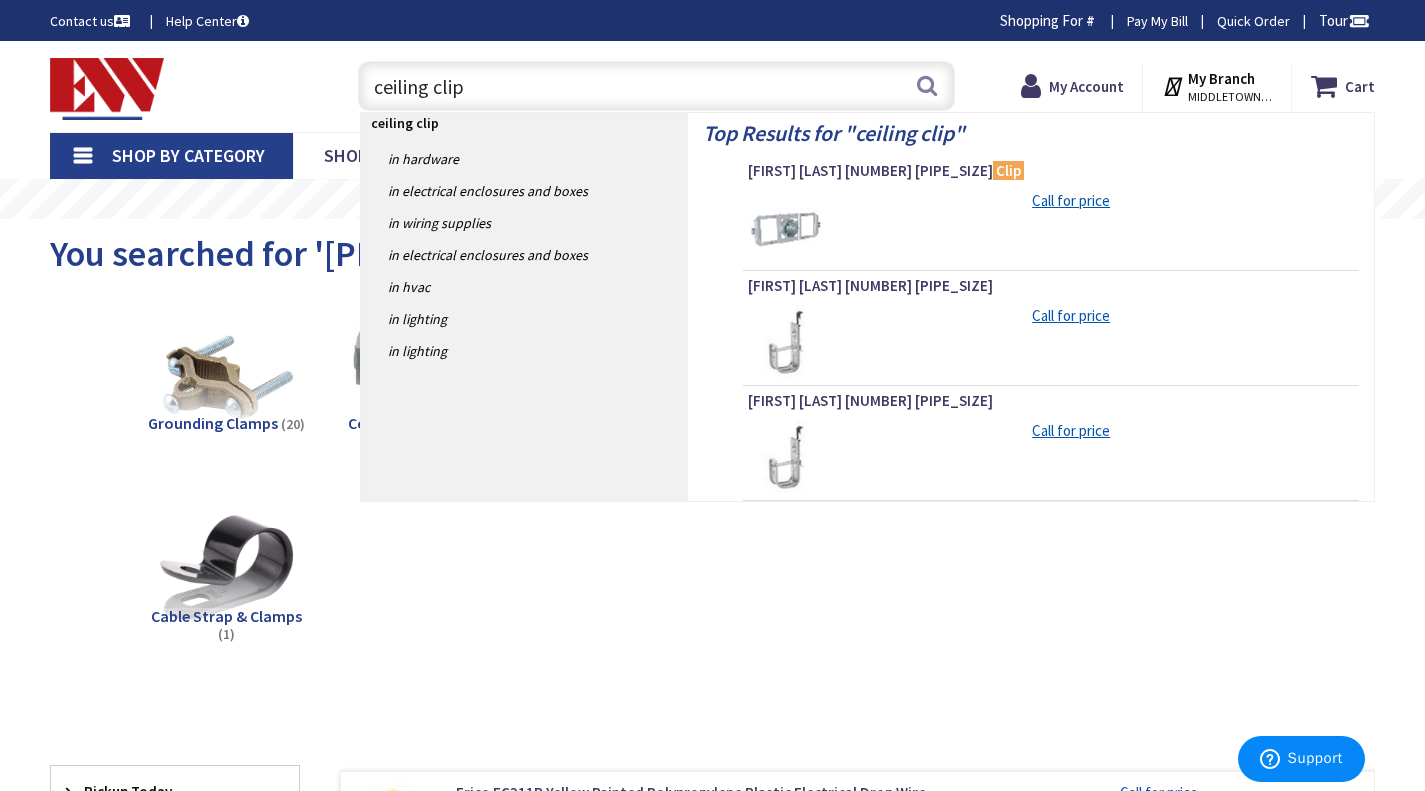 drag, startPoint x: 426, startPoint y: 83, endPoint x: 352, endPoint y: 98, distance: 75.50497 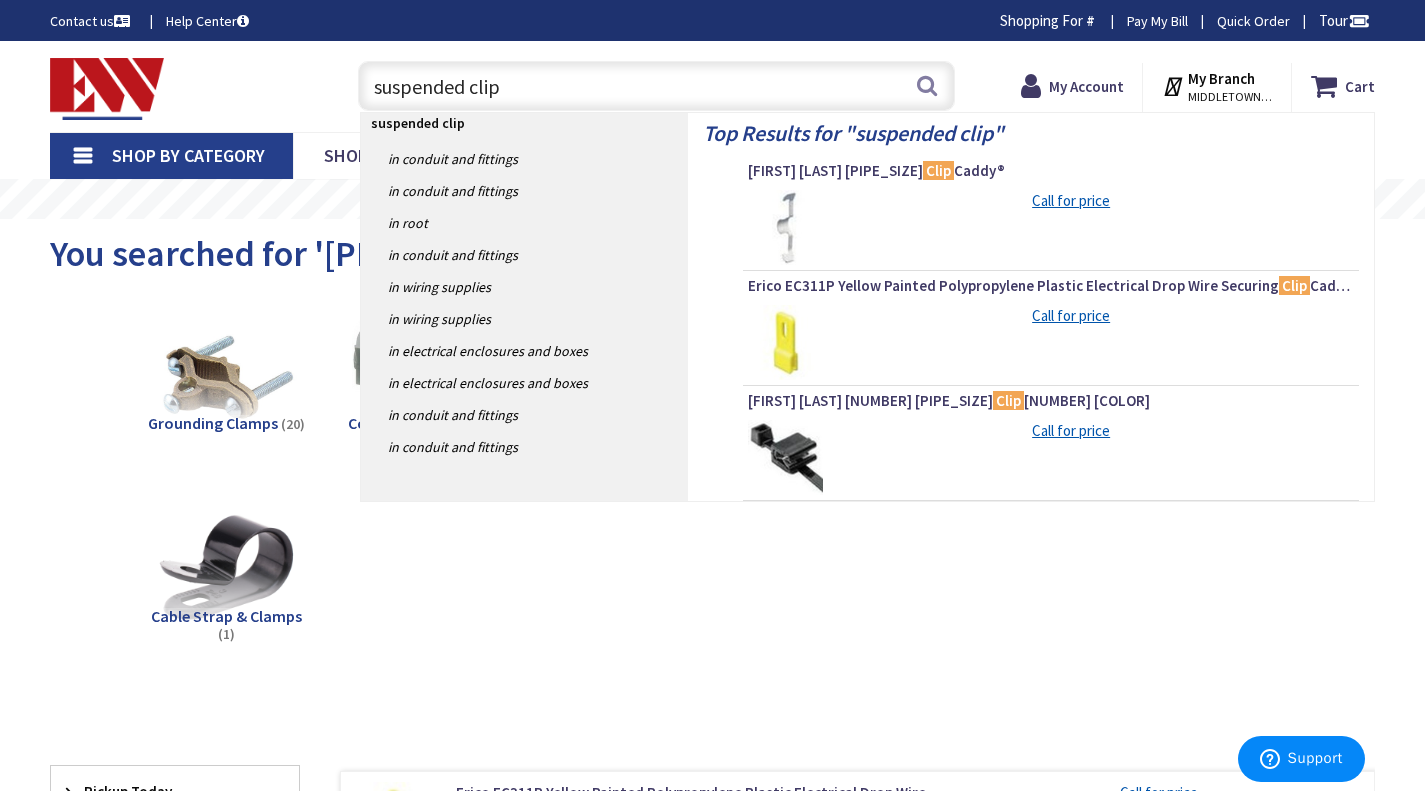 type on "suspended clip" 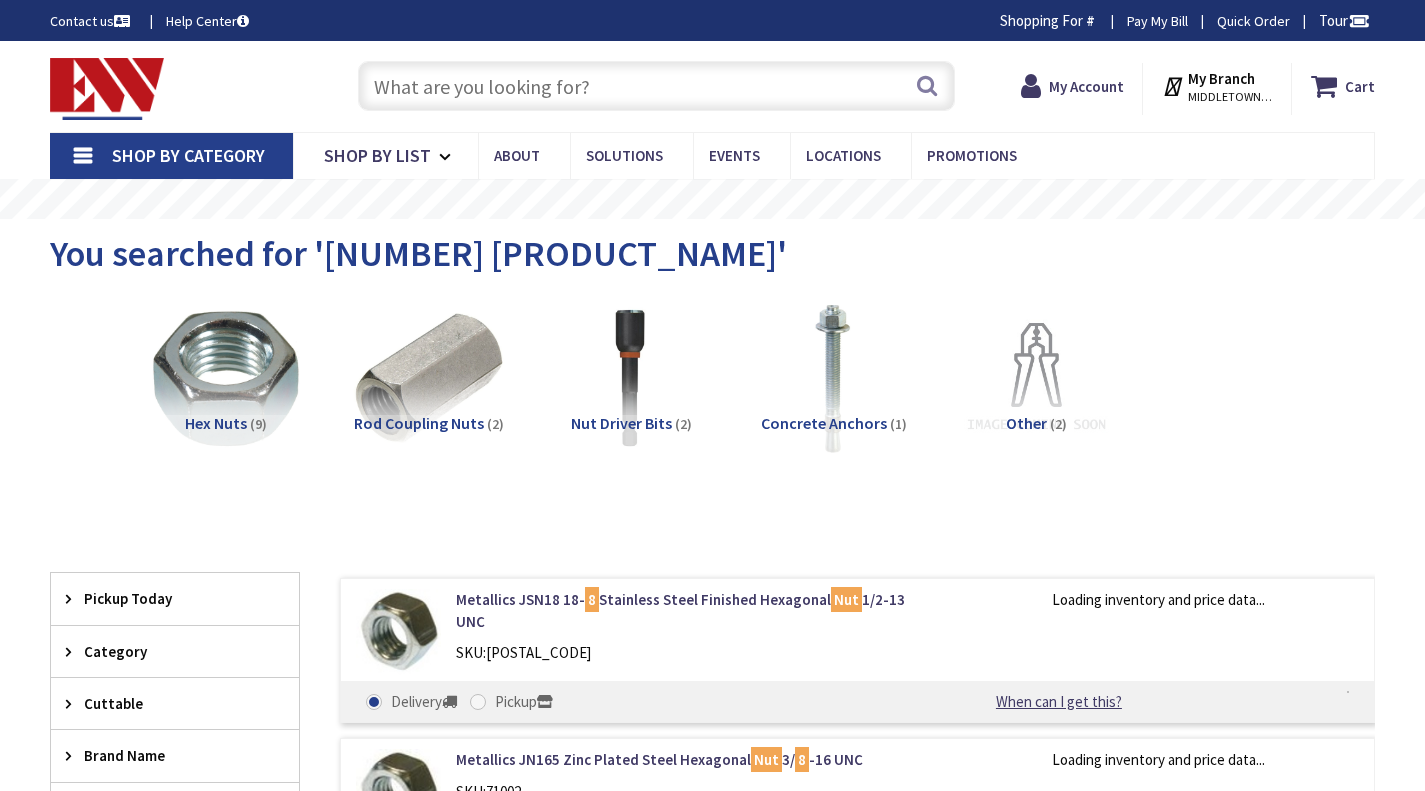 scroll, scrollTop: 0, scrollLeft: 0, axis: both 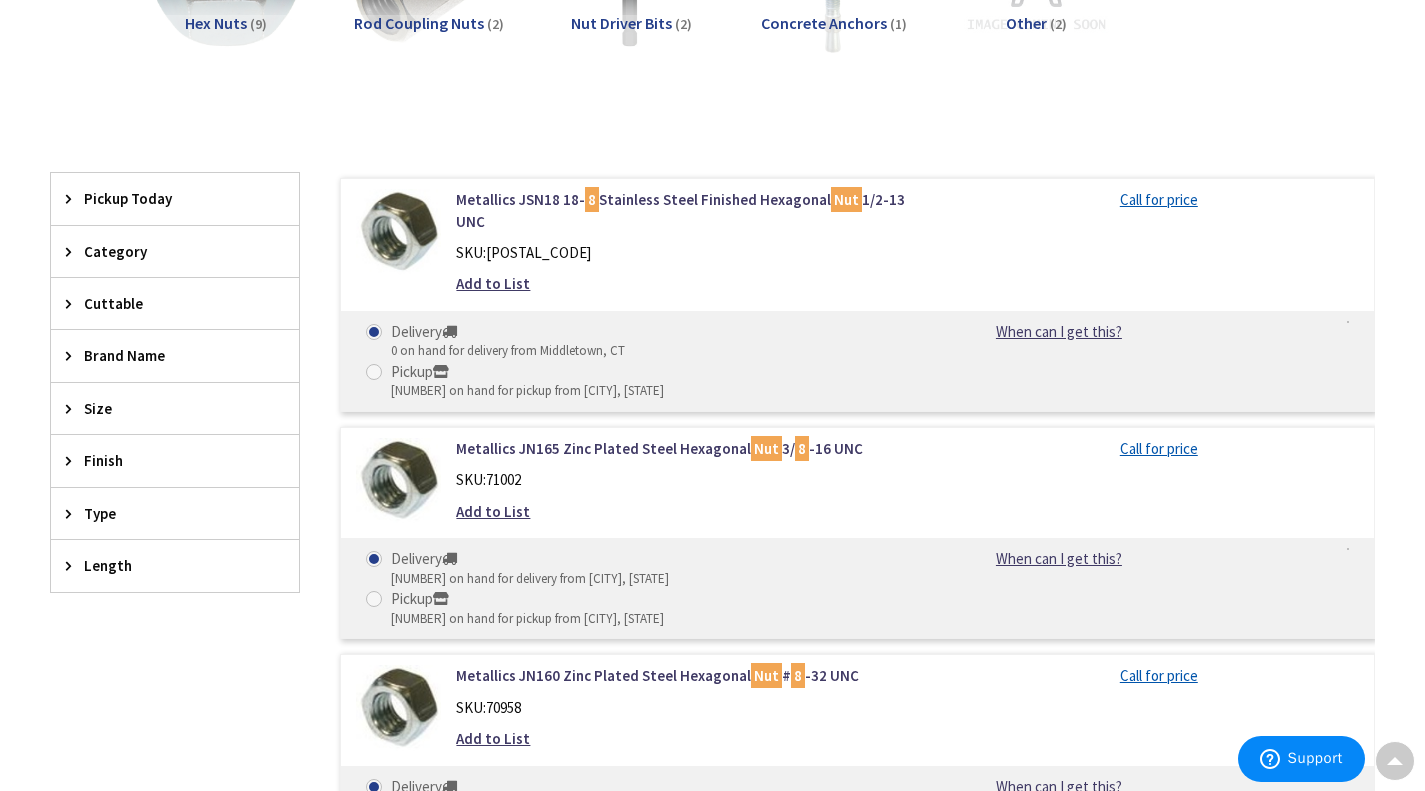 click on "You searched for '[NUMBER] [PRODUCT_NAME]'
View Subcategories
[PRODUCT_NAME]
([NUMBER])
[PRODUCT_NAME]
([NUMBER])
[PRODUCT_NAME]
([NUMBER])
([NUMBER]) [PRODUCT_NAME]" at bounding box center [712, 1809] 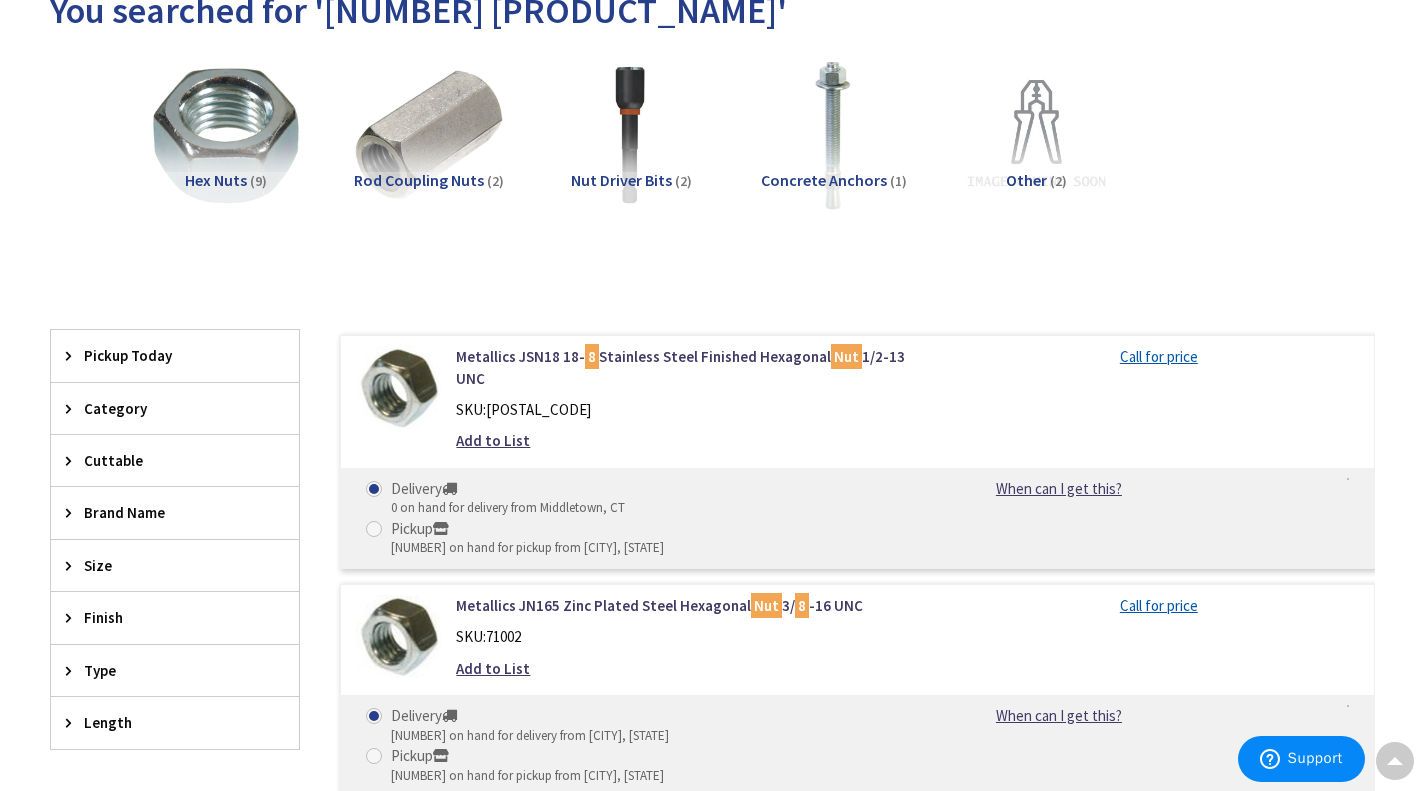 scroll, scrollTop: 100, scrollLeft: 0, axis: vertical 